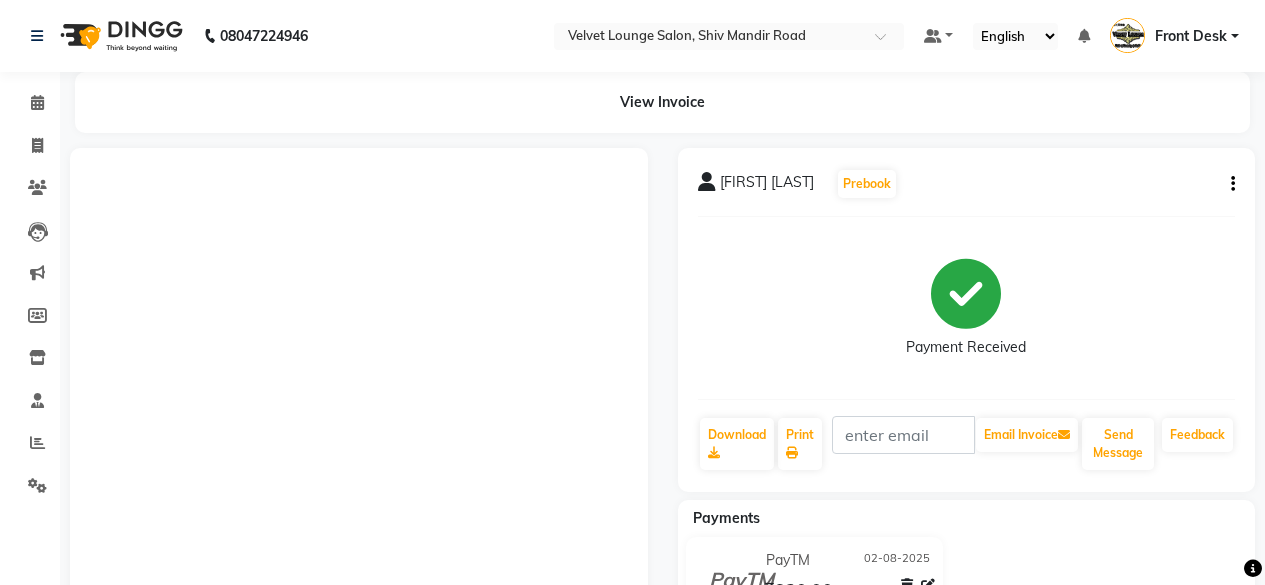 scroll, scrollTop: 0, scrollLeft: 0, axis: both 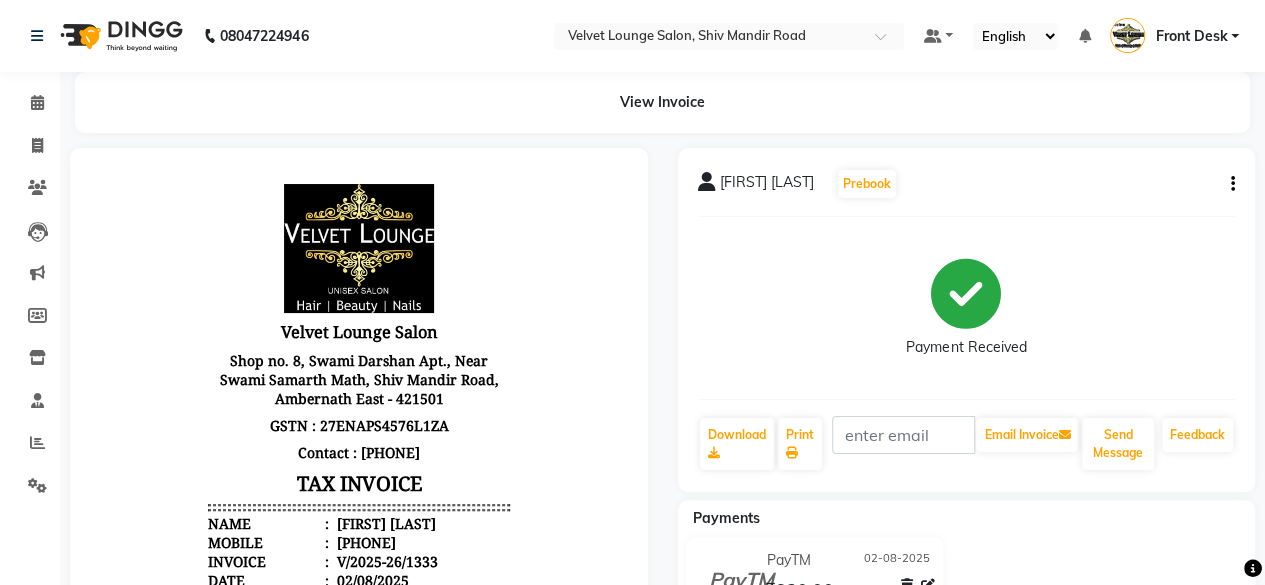 click on "Clients" 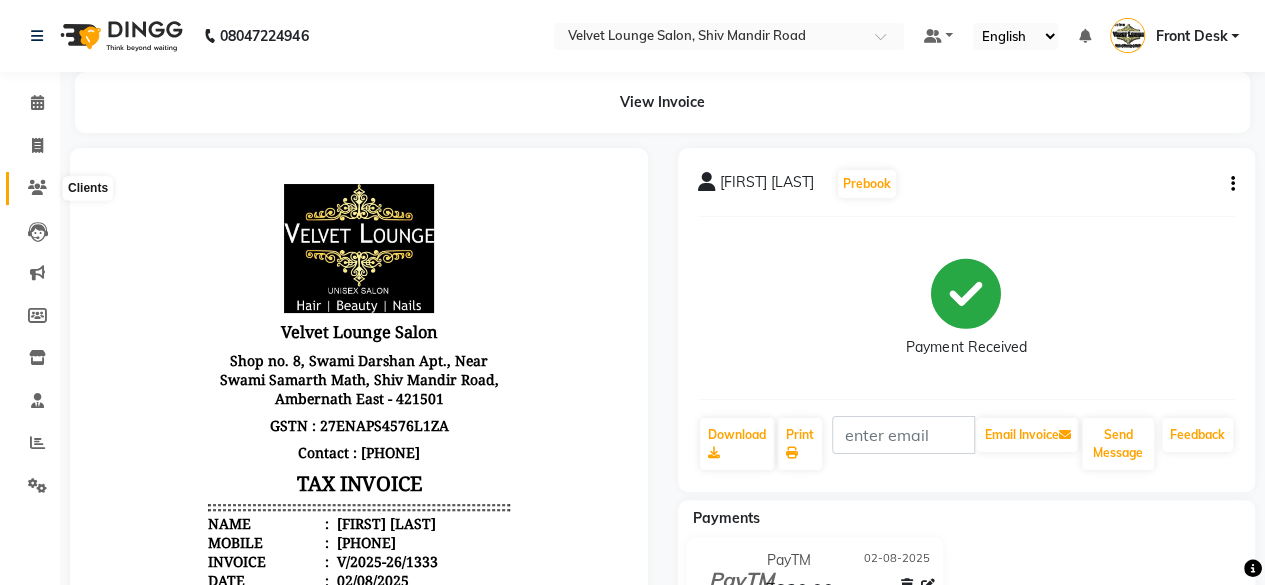 click 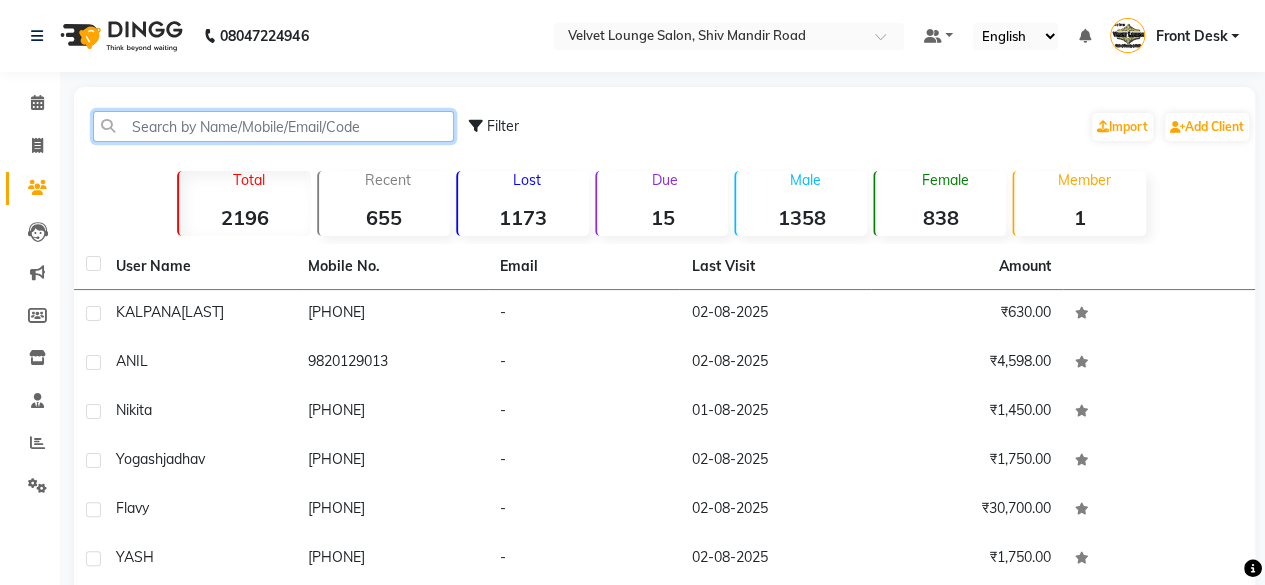 click 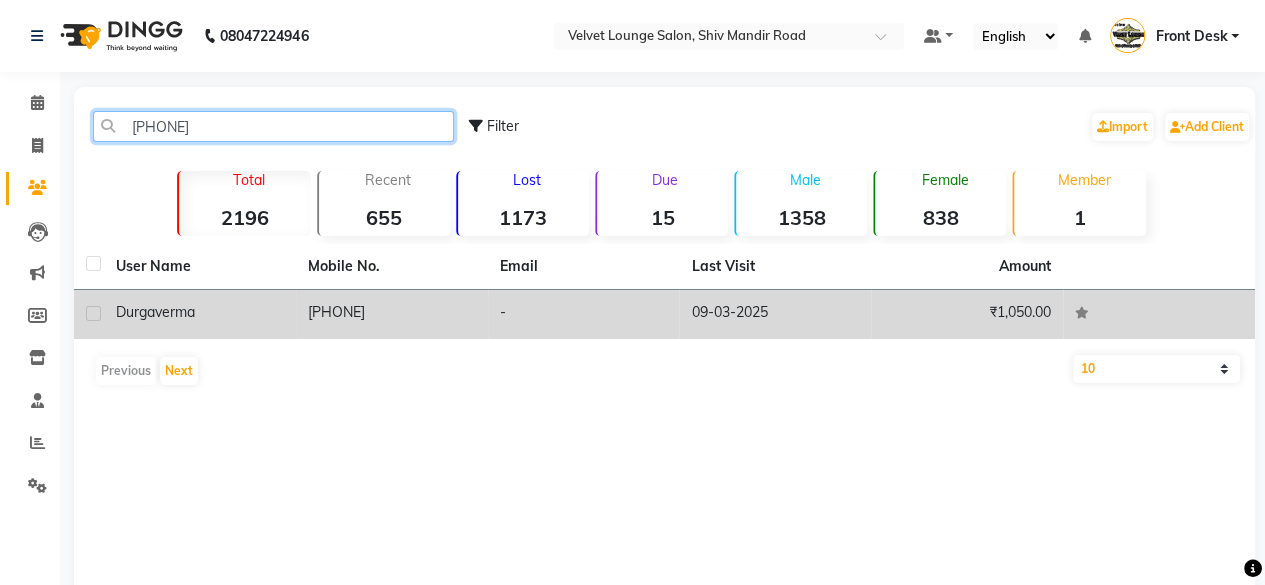 type on "[PHONE]" 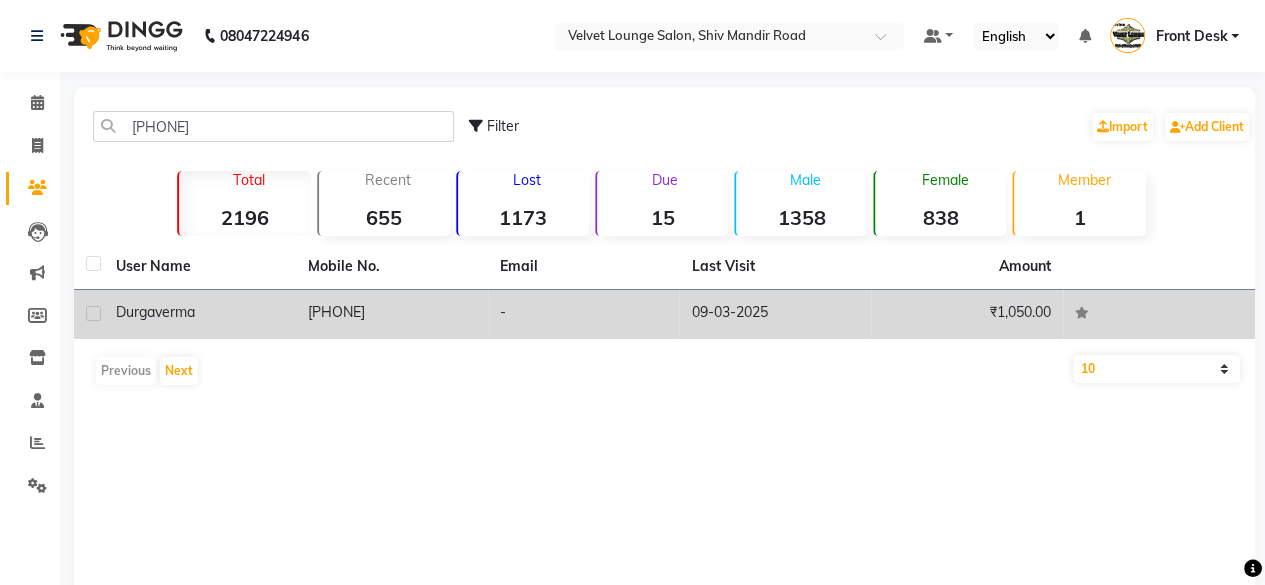 click on "[PHONE]" 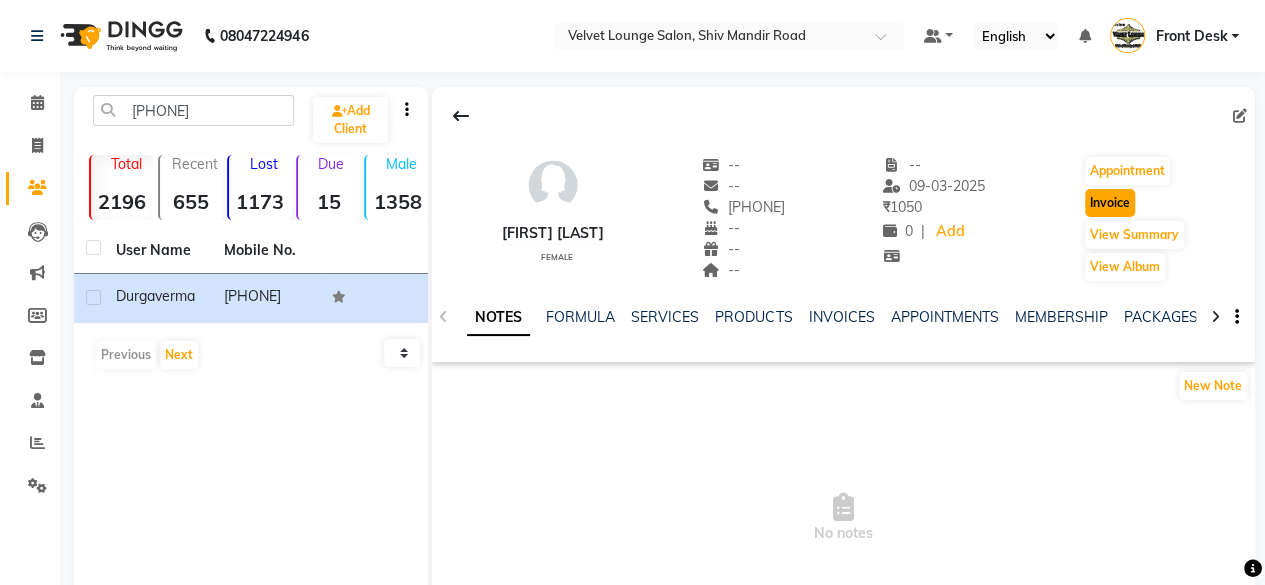 click on "Invoice" 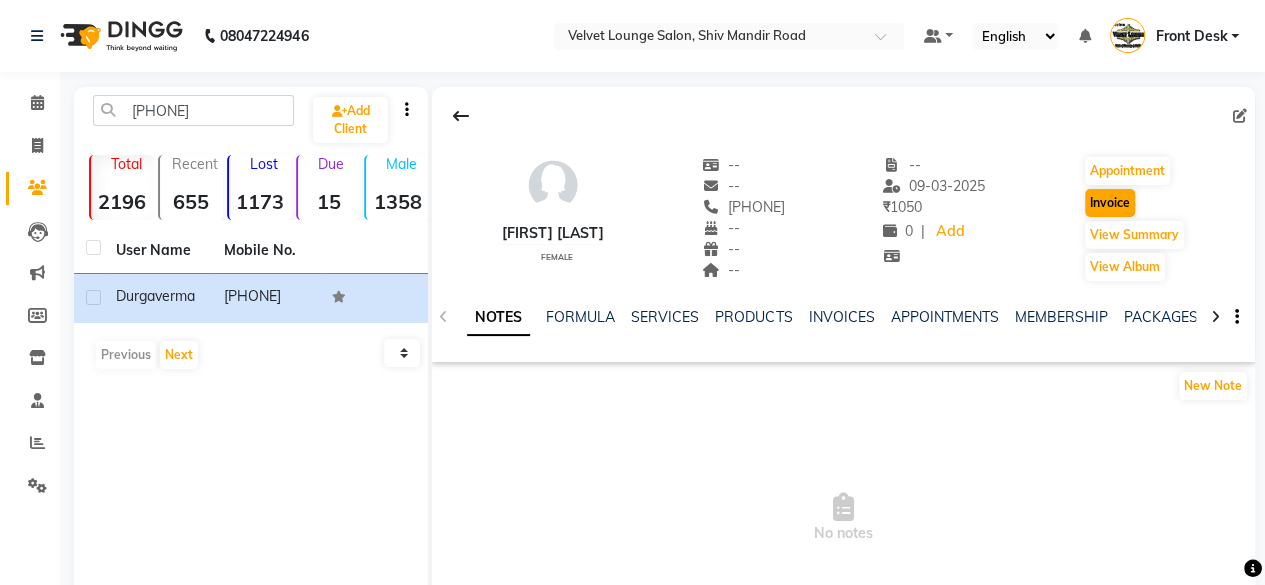 select on "service" 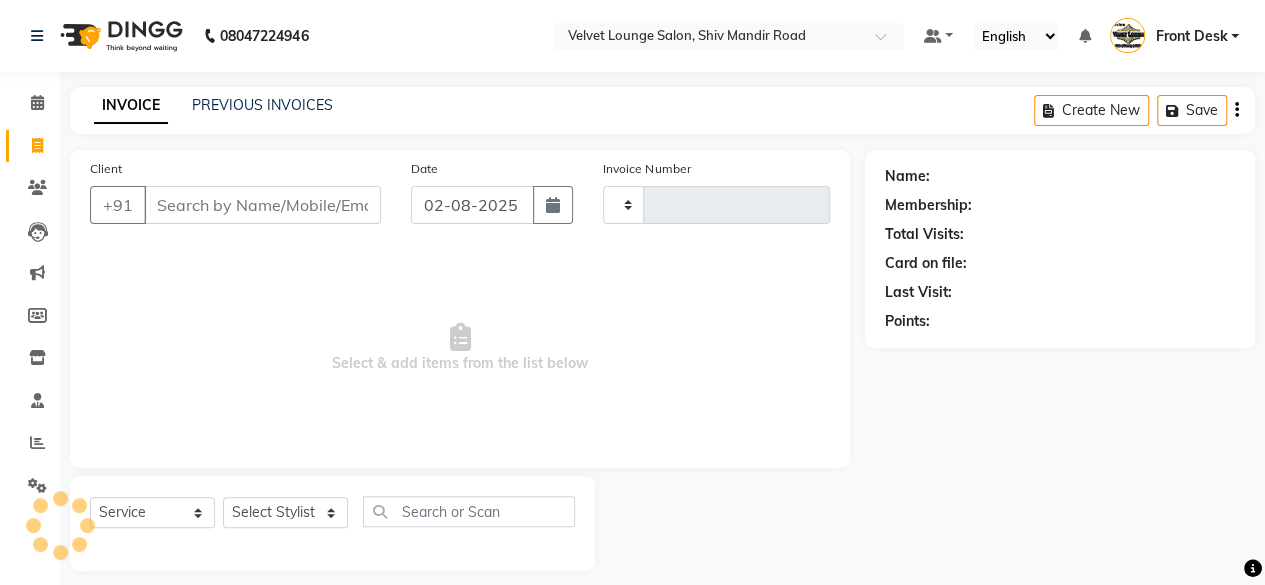 scroll, scrollTop: 15, scrollLeft: 0, axis: vertical 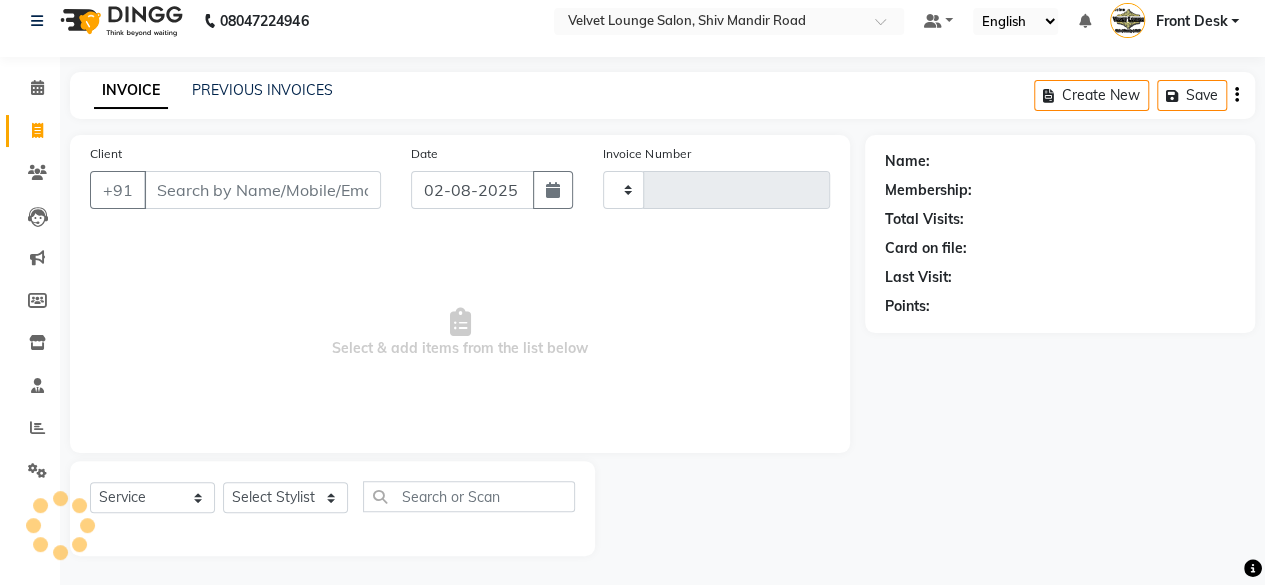 type on "1334" 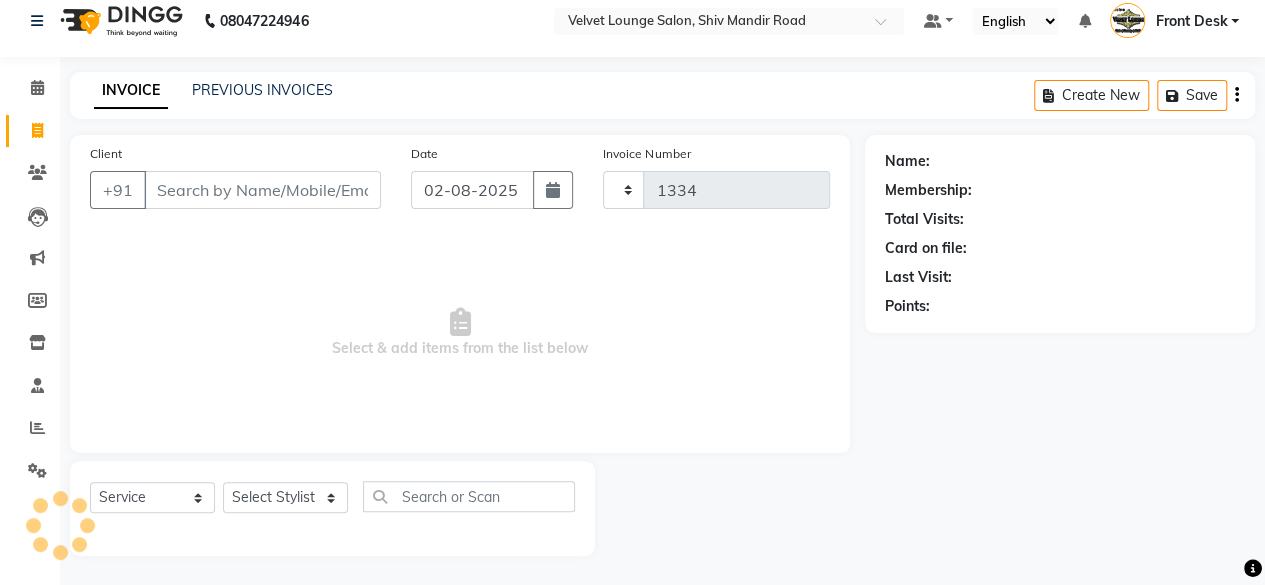 select on "5962" 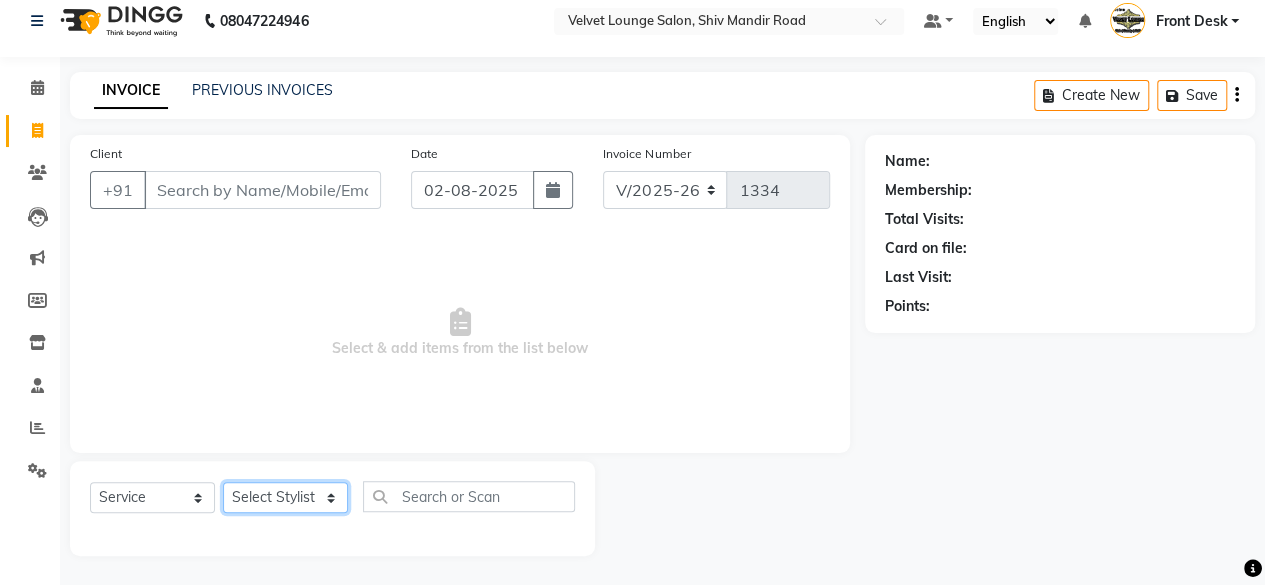 click on "Select Stylist" 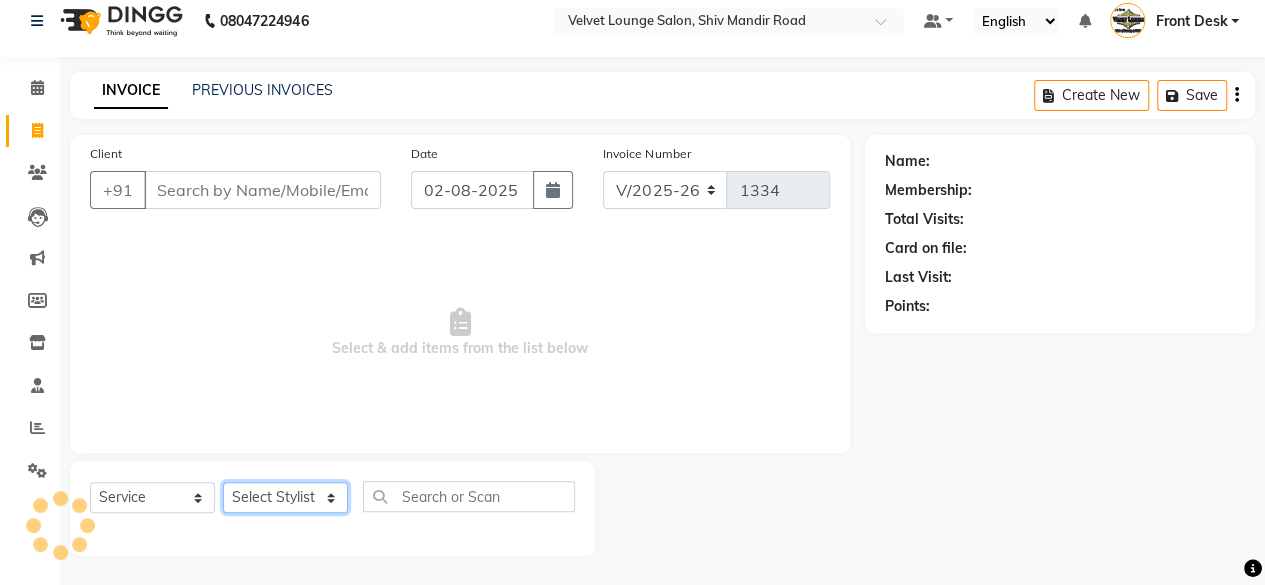 click on "Select Stylist" 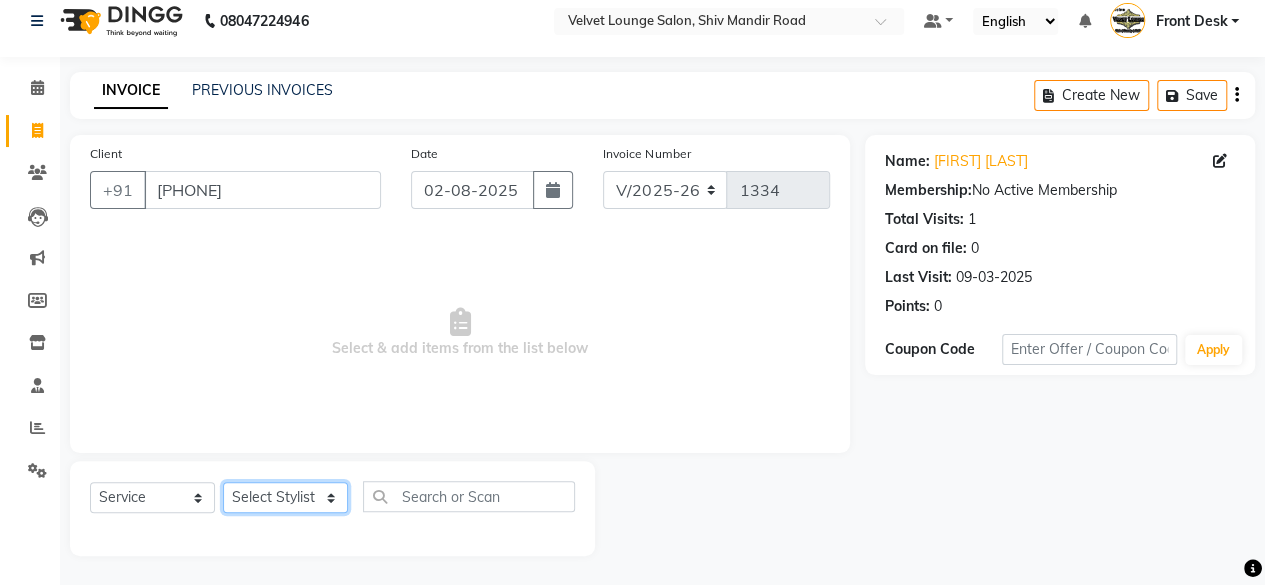 select on "42846" 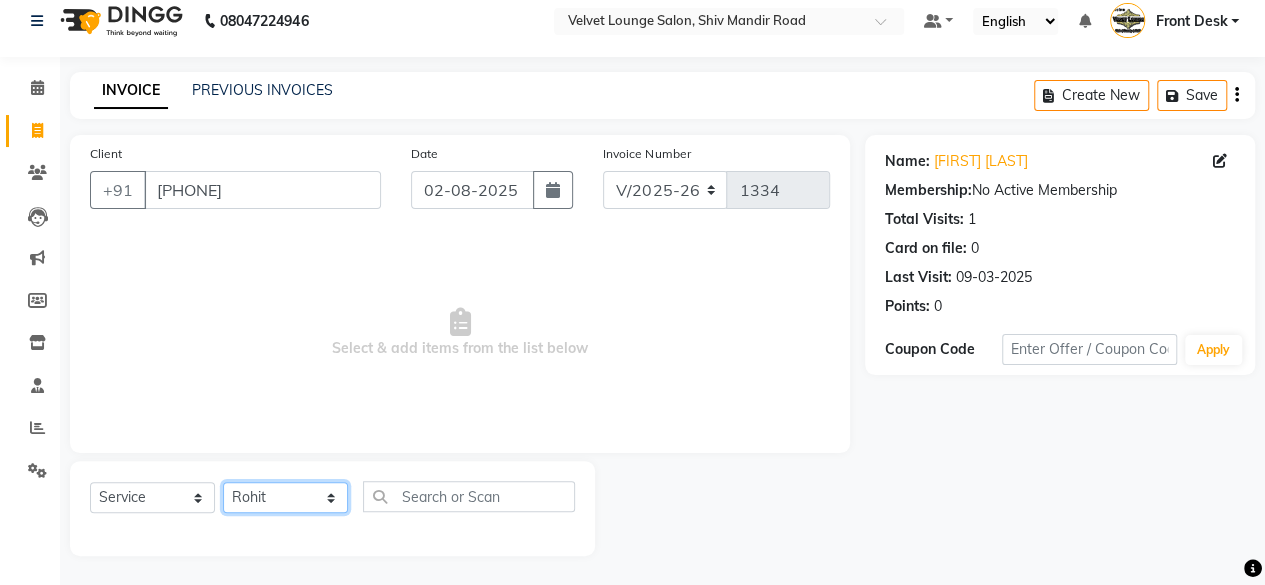 click on "Select Stylist Aadil zaher  aman shah Arif ashish Front Desk Jaya jyoti madhu Manish MUSTAKIM pradnya Rohit SALMA SALMA shalu SHWETA vishal" 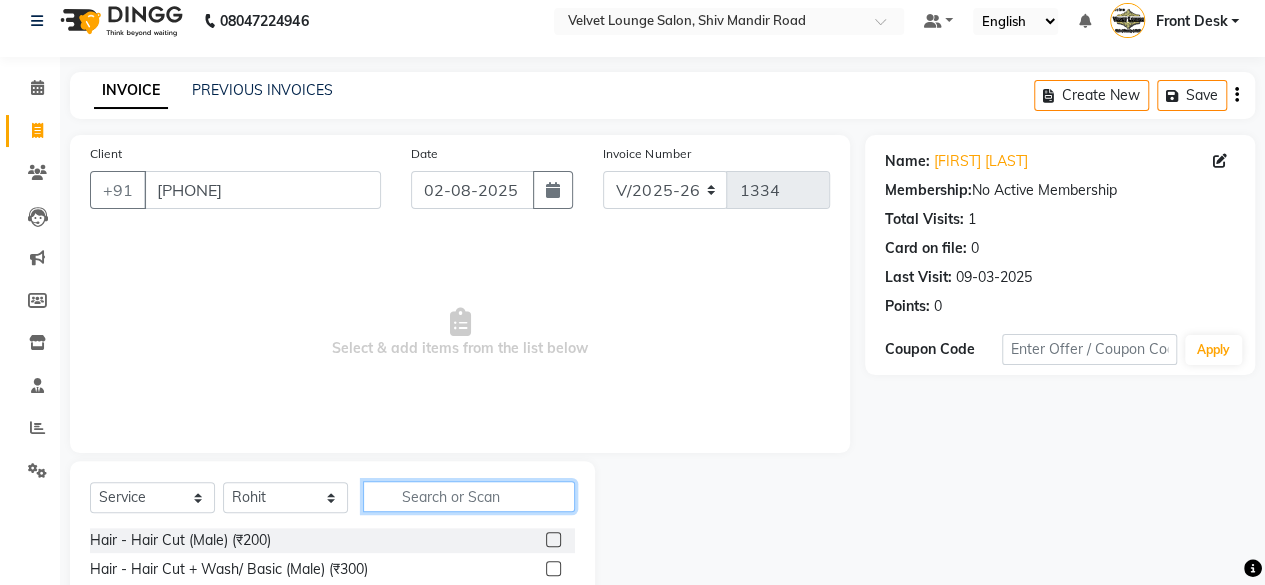 click 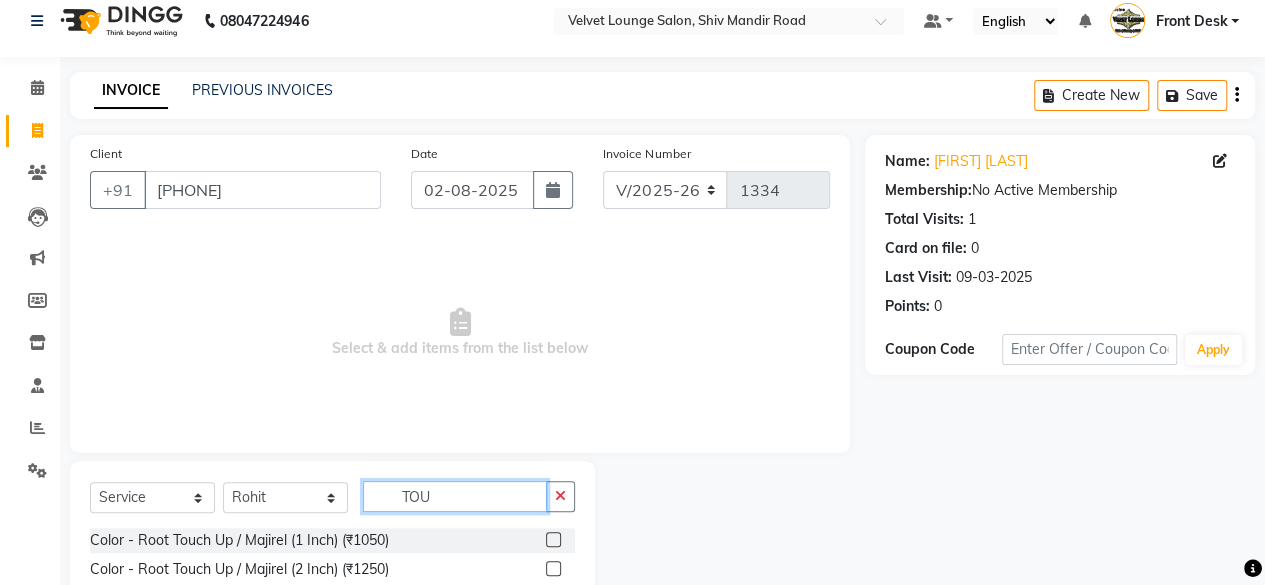 type on "TOU" 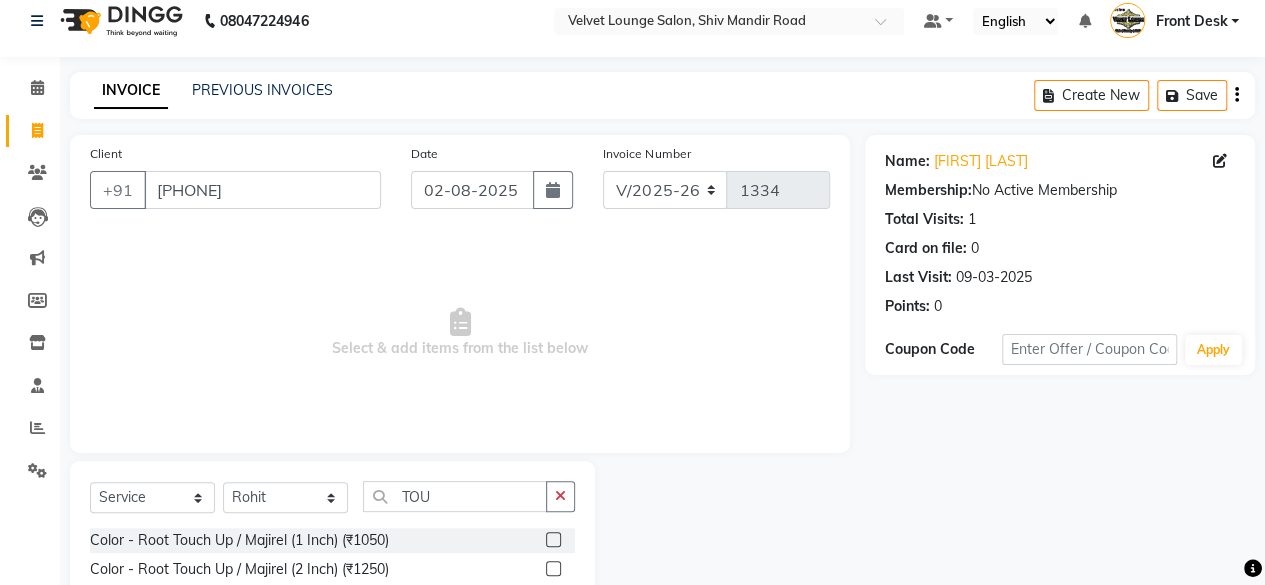click 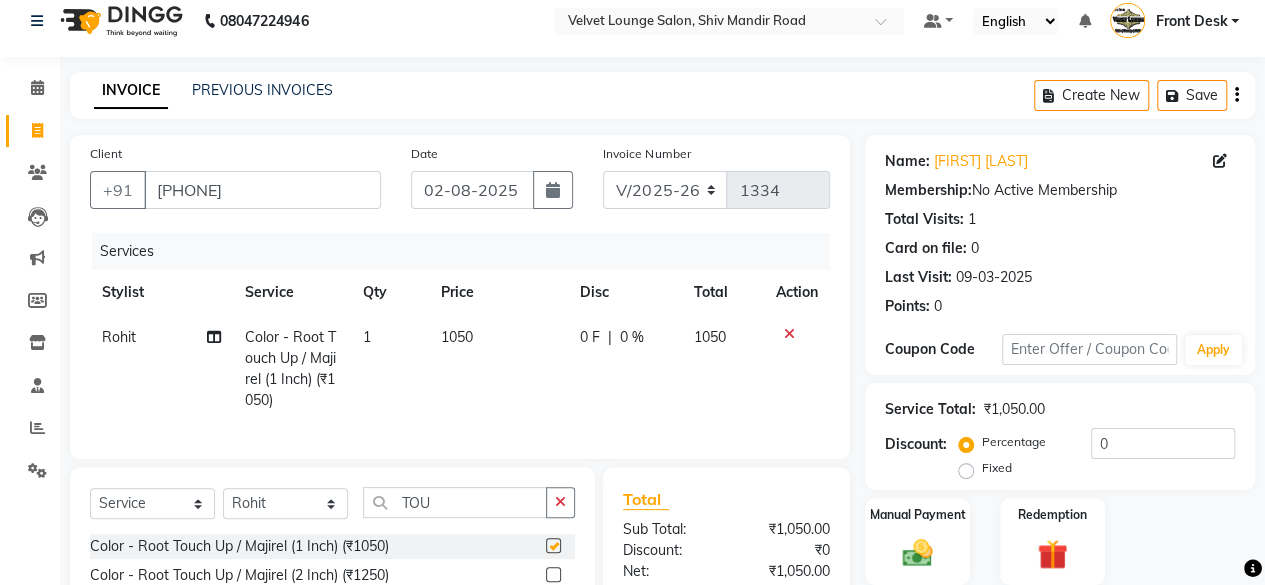 checkbox on "false" 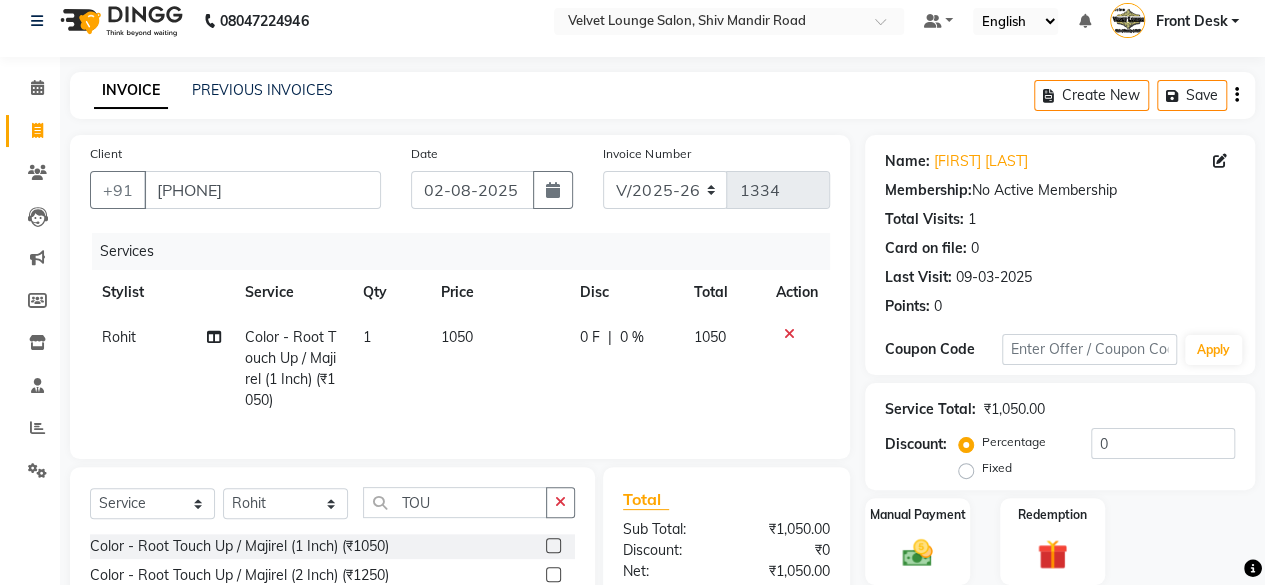 click on "0 F | 0 %" 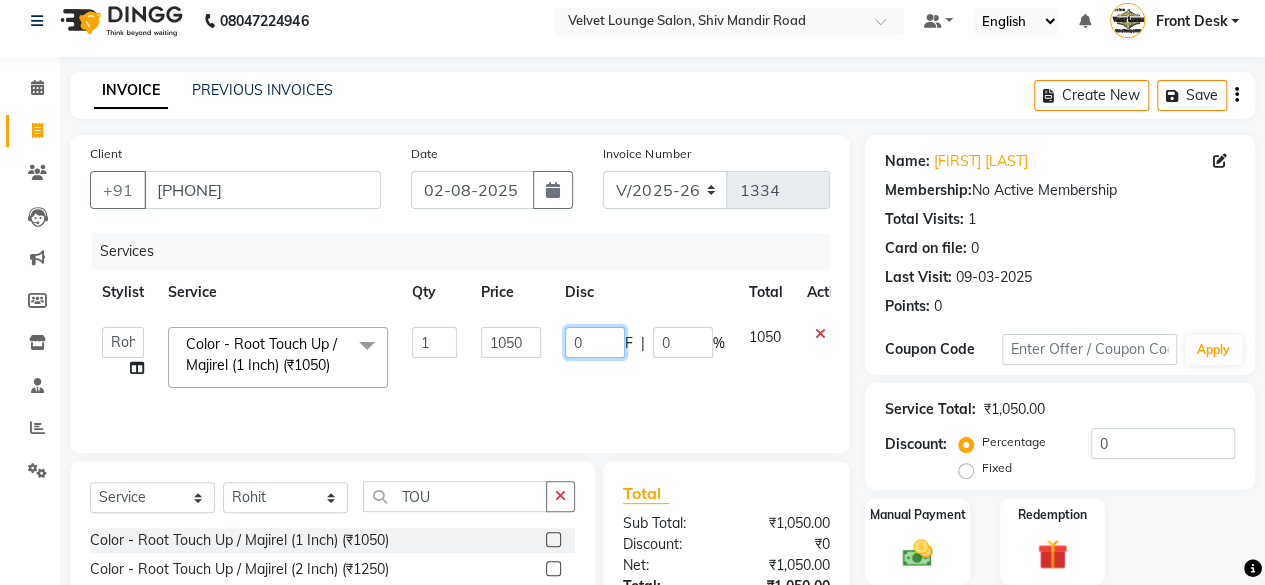 click on "0" 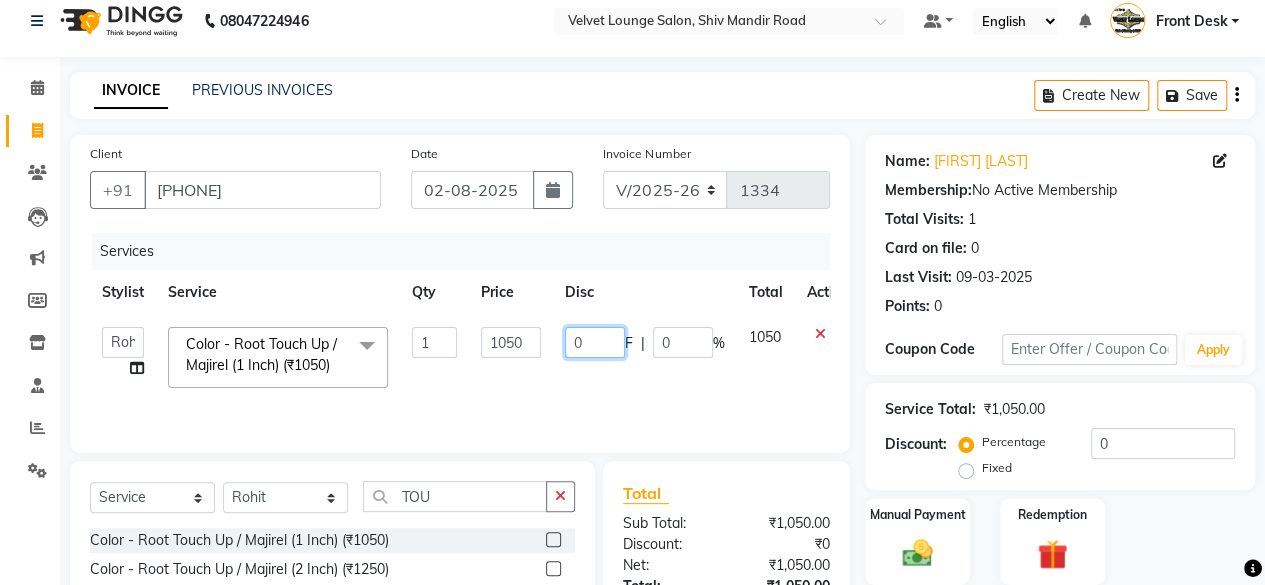type on "50" 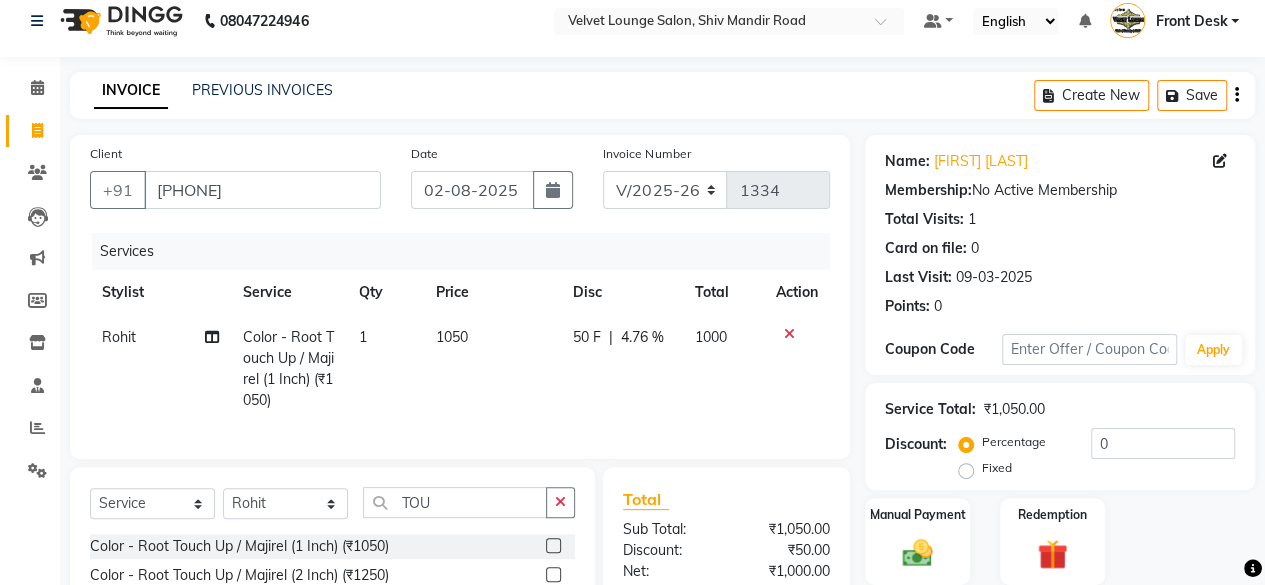 click on "Services Stylist Service Qty Price Disc Total Action Rohit Color - Root Touch Up / Majirel (1 Inch) (₹1050) 1 1050 50 F | 4.76 % 1000" 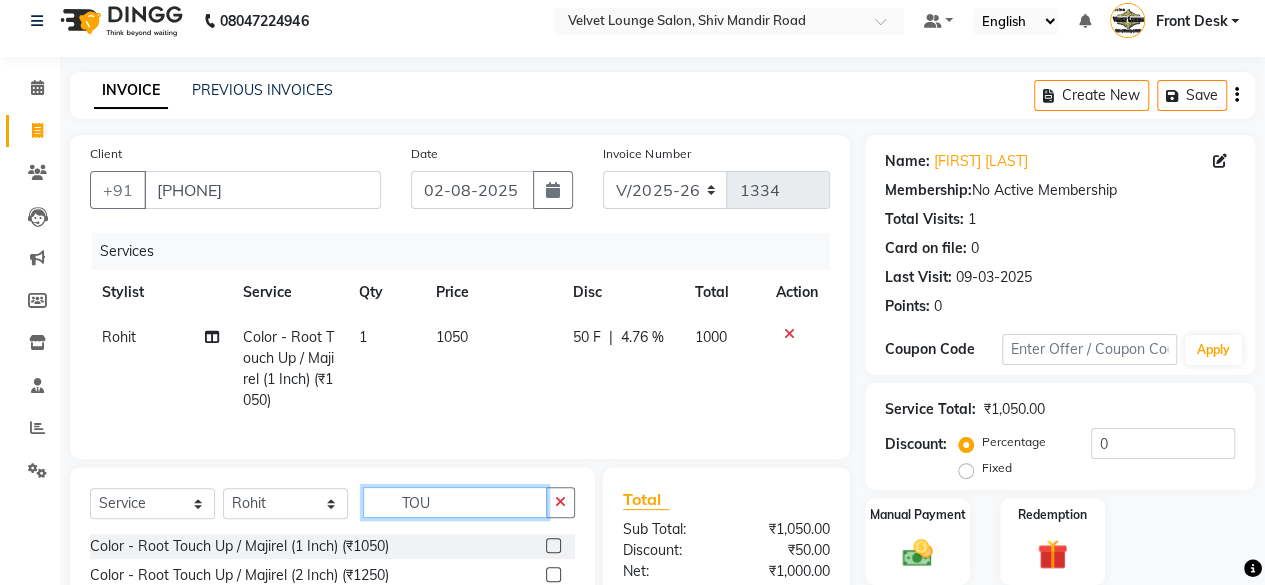 click on "TOU" 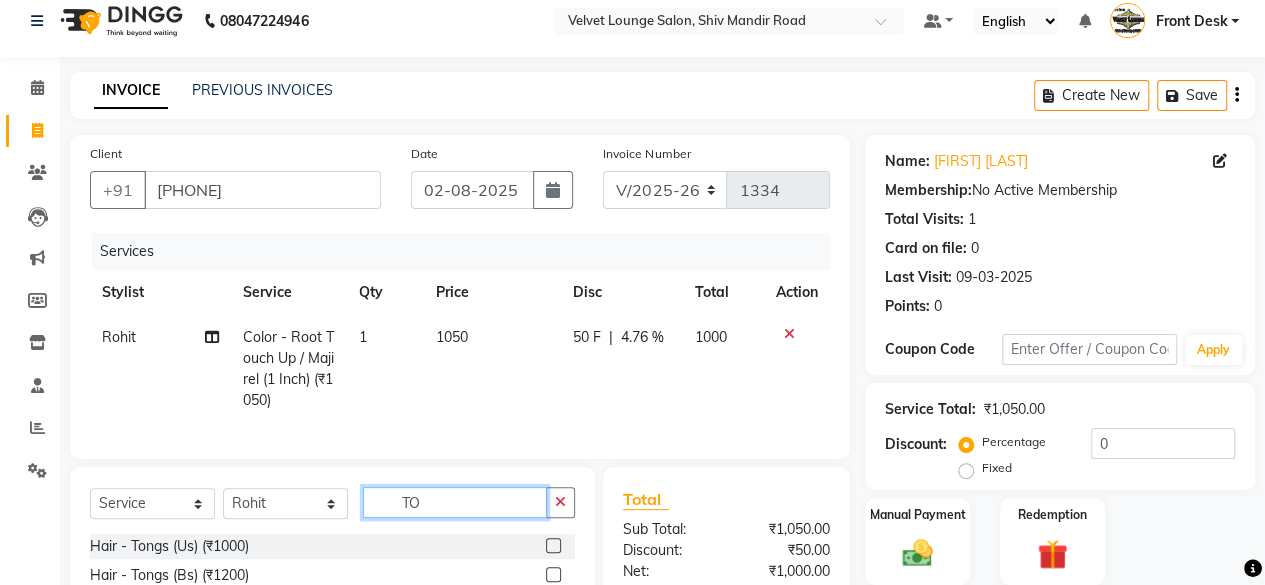 type on "T" 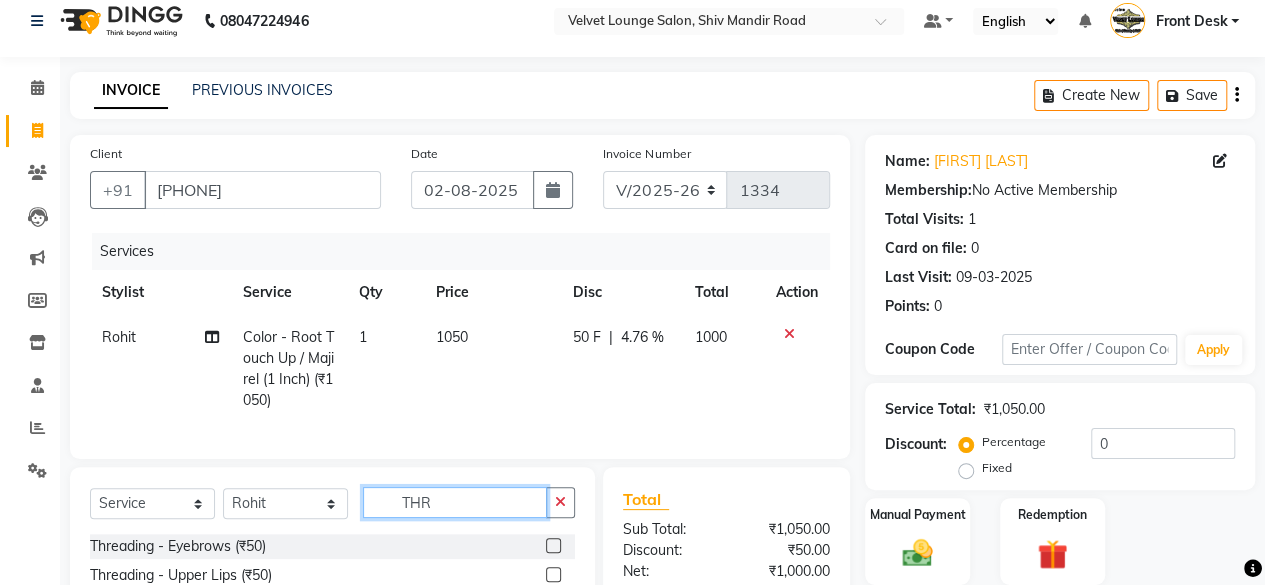 type on "THR" 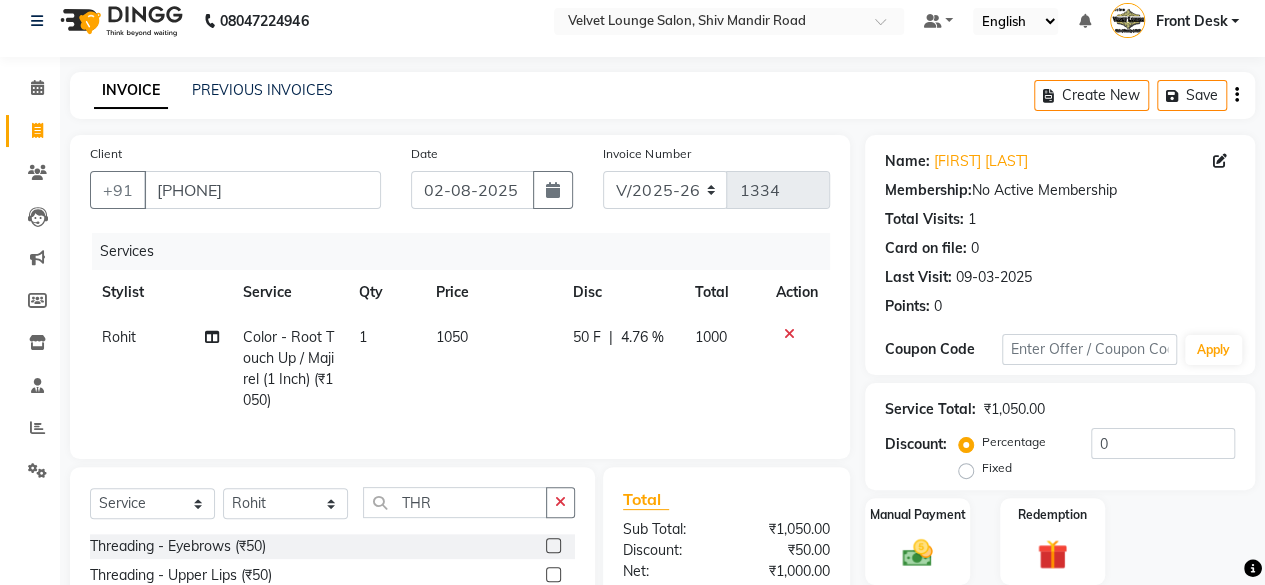 click 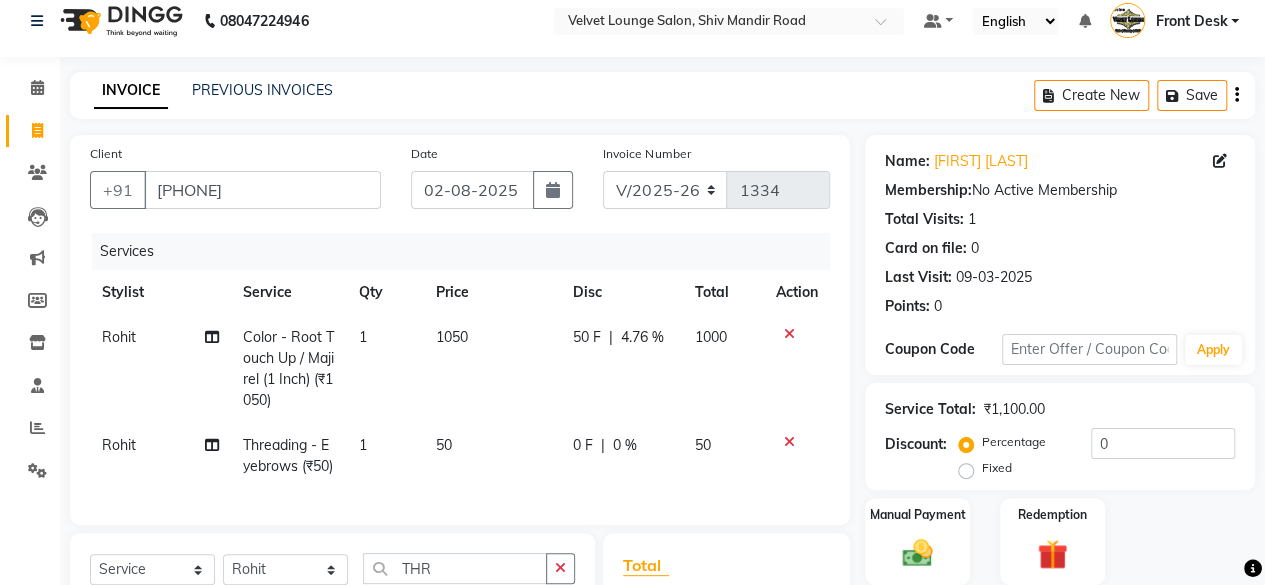 checkbox on "false" 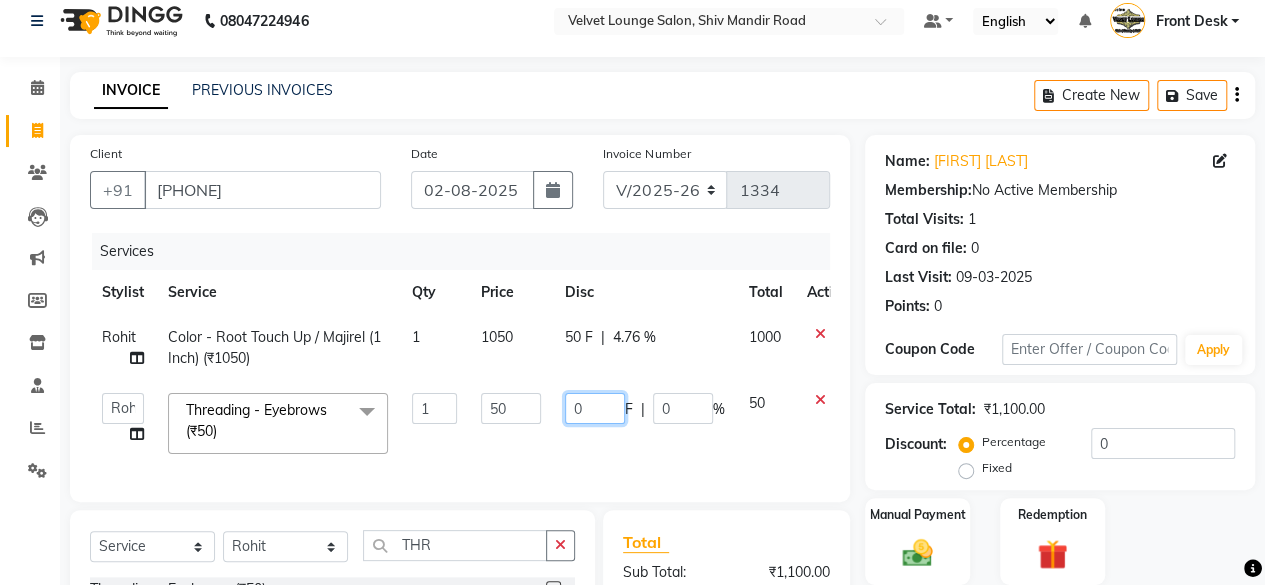 click on "0" 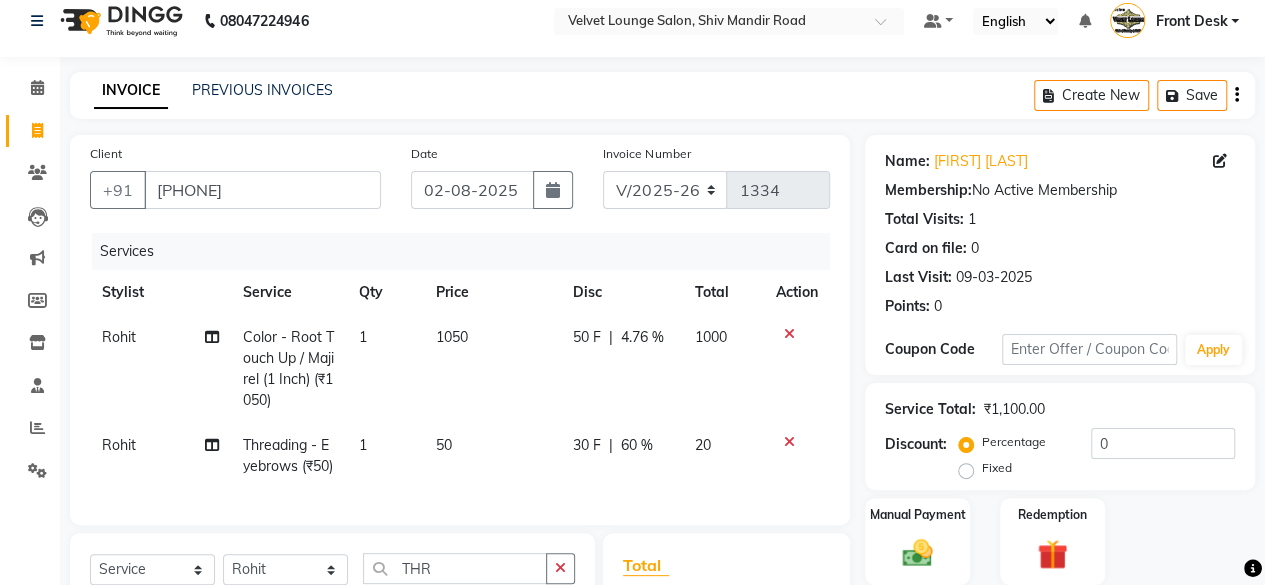 click on "30 F | 60 %" 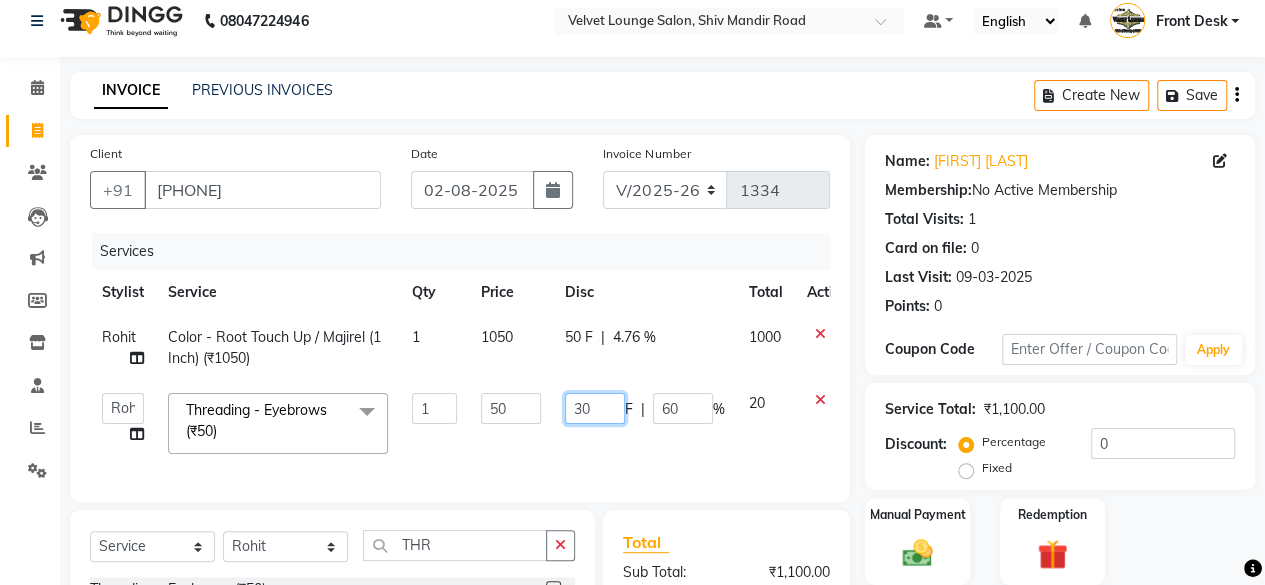 click on "30" 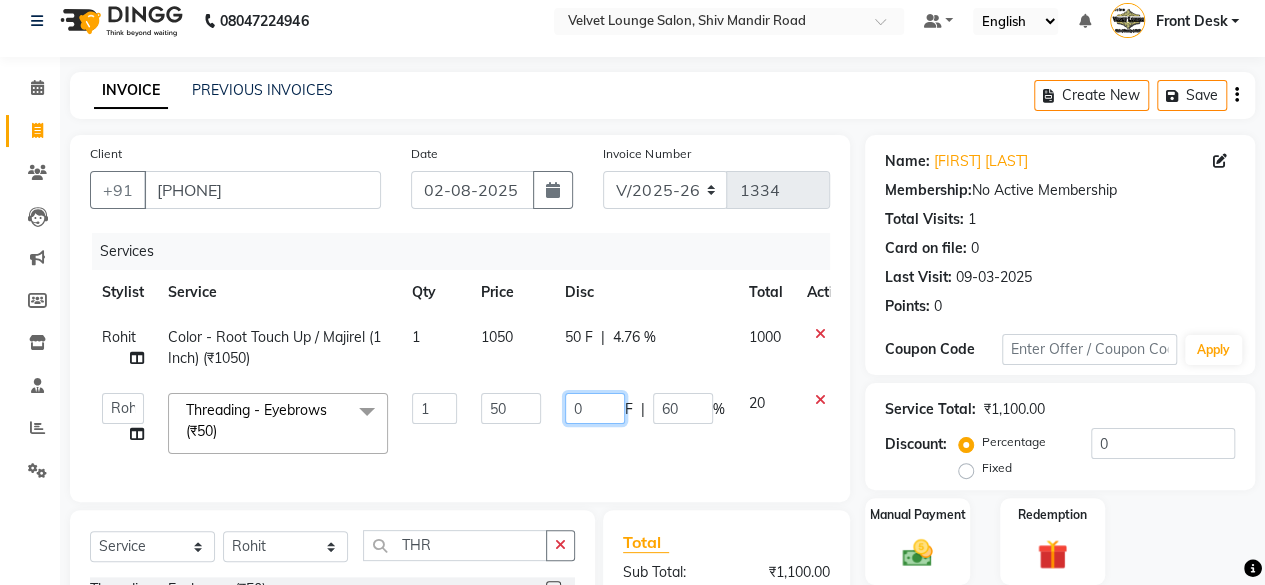 type on "20" 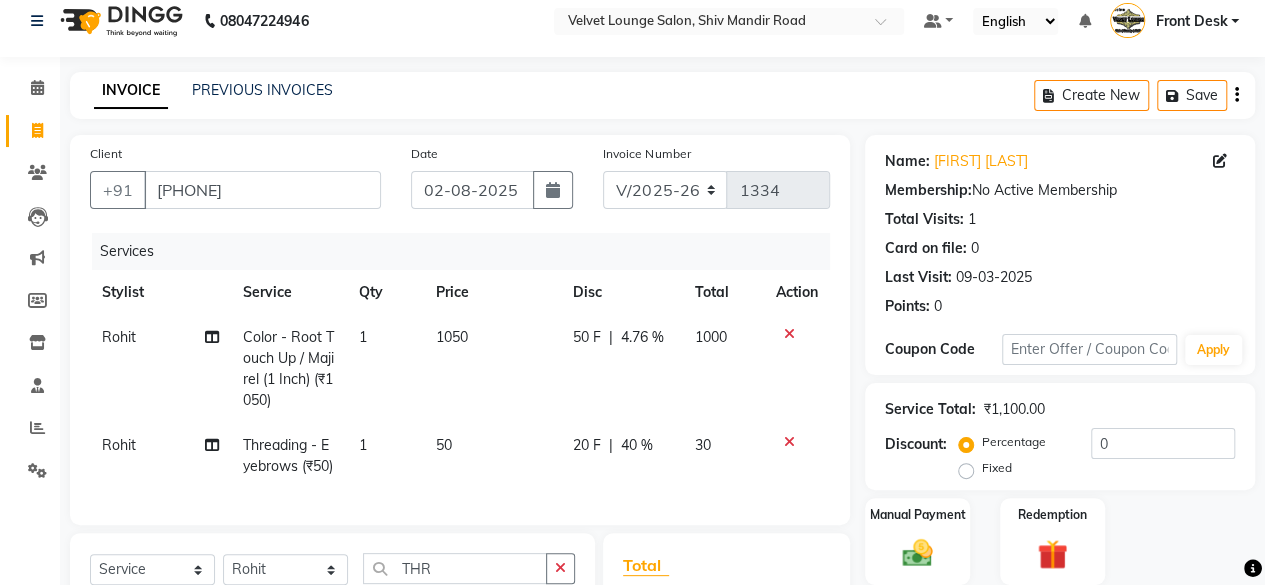click on "20 F | 40 %" 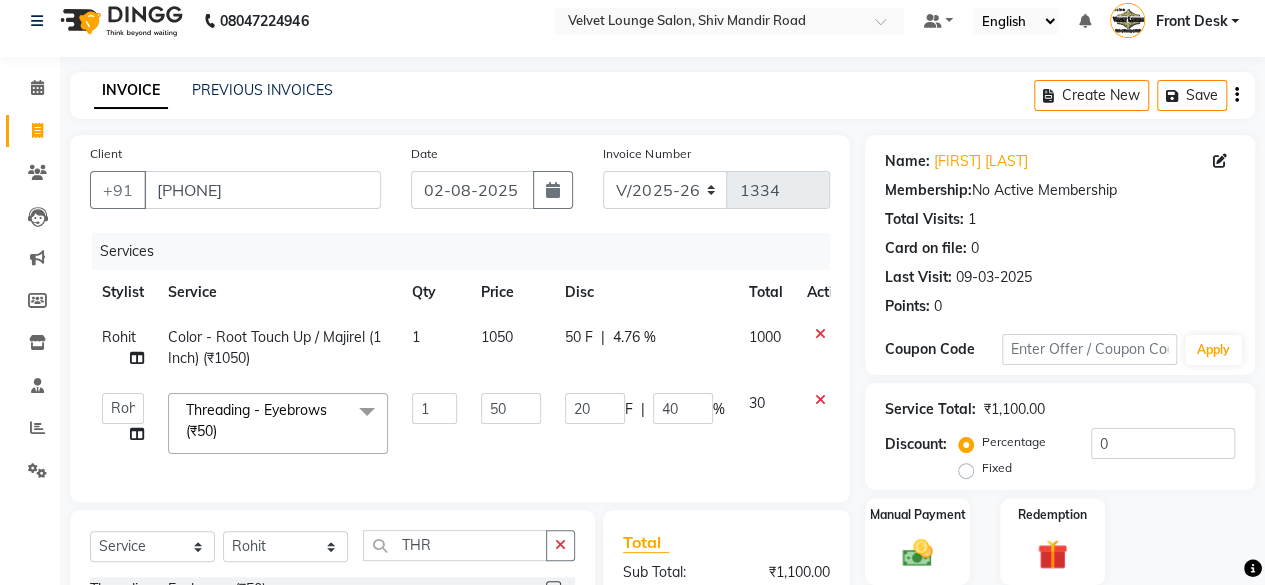 scroll, scrollTop: 278, scrollLeft: 0, axis: vertical 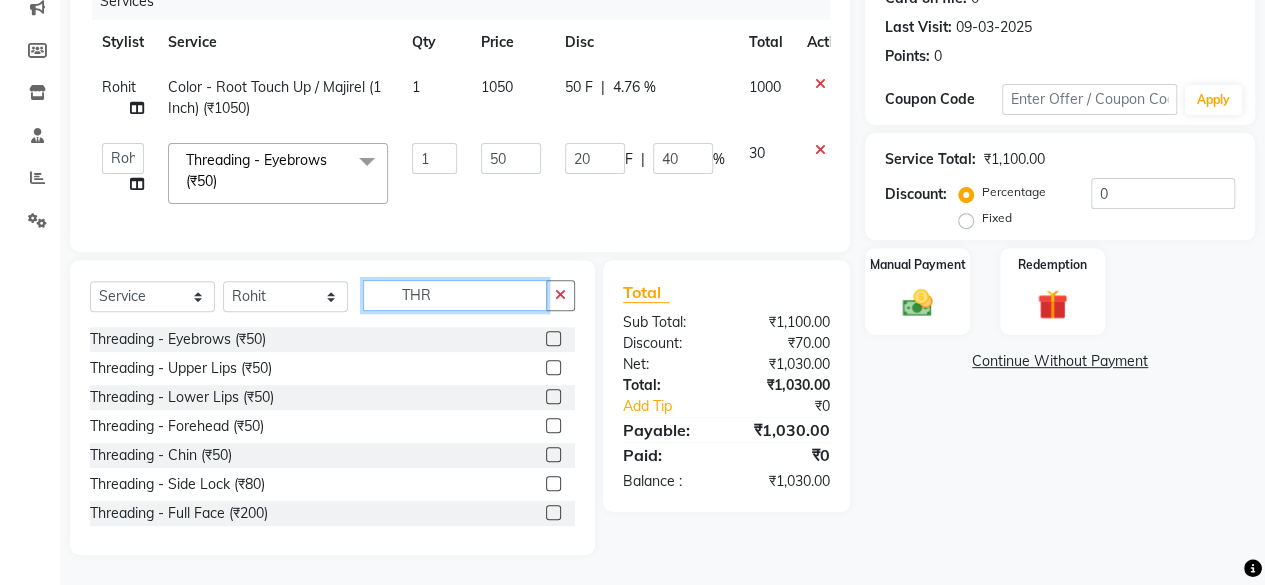 click on "THR" 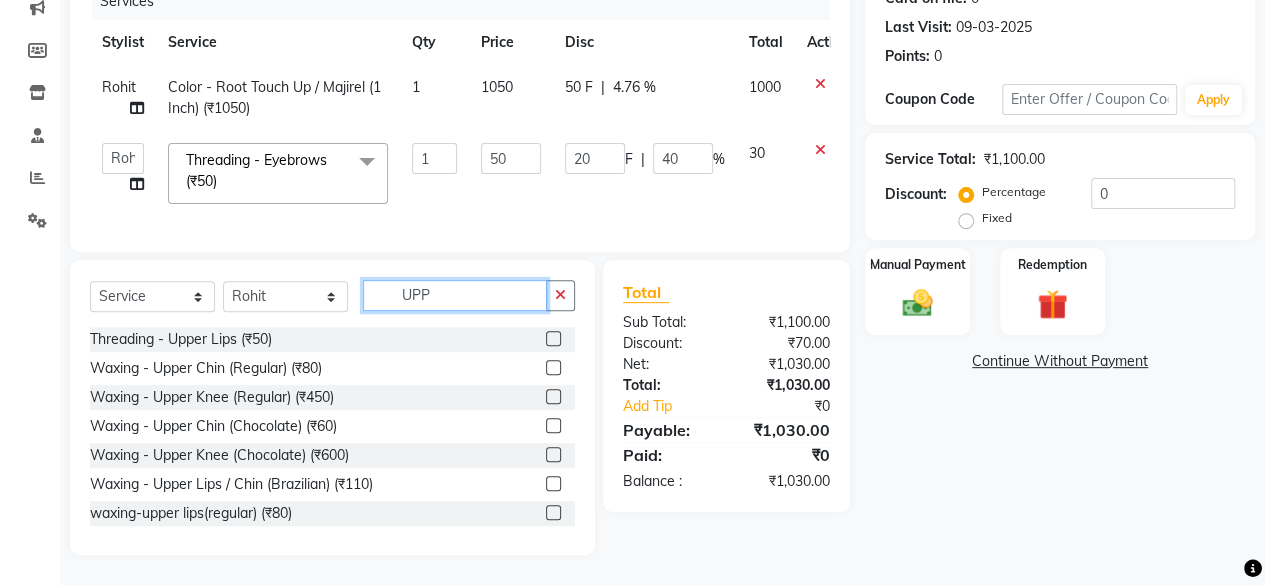 type on "UPP" 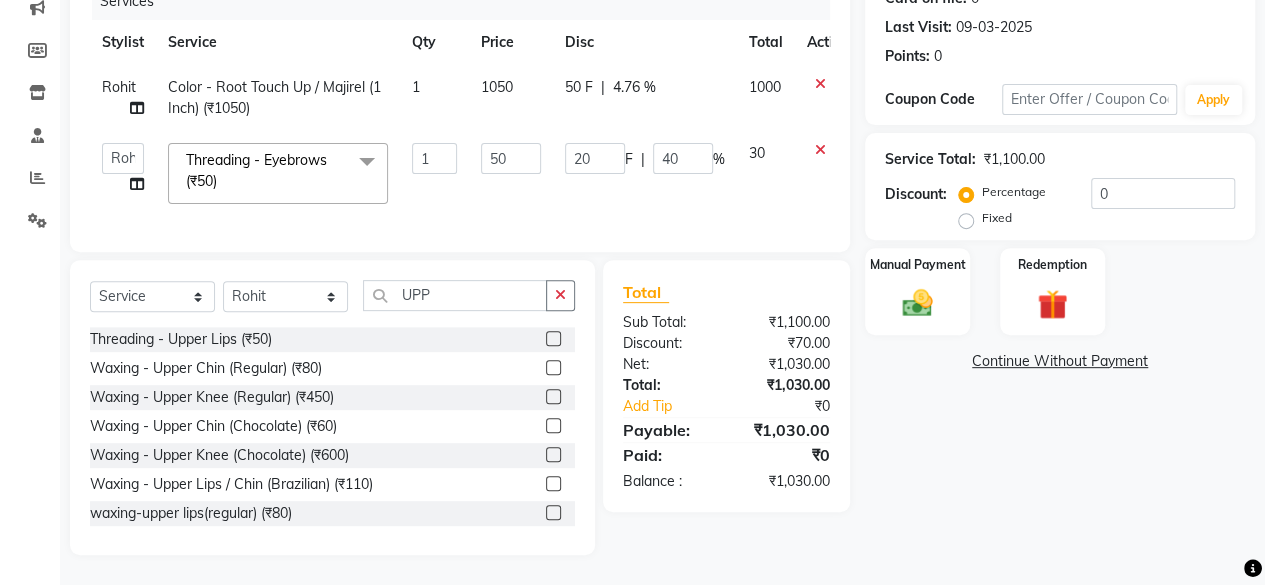 click 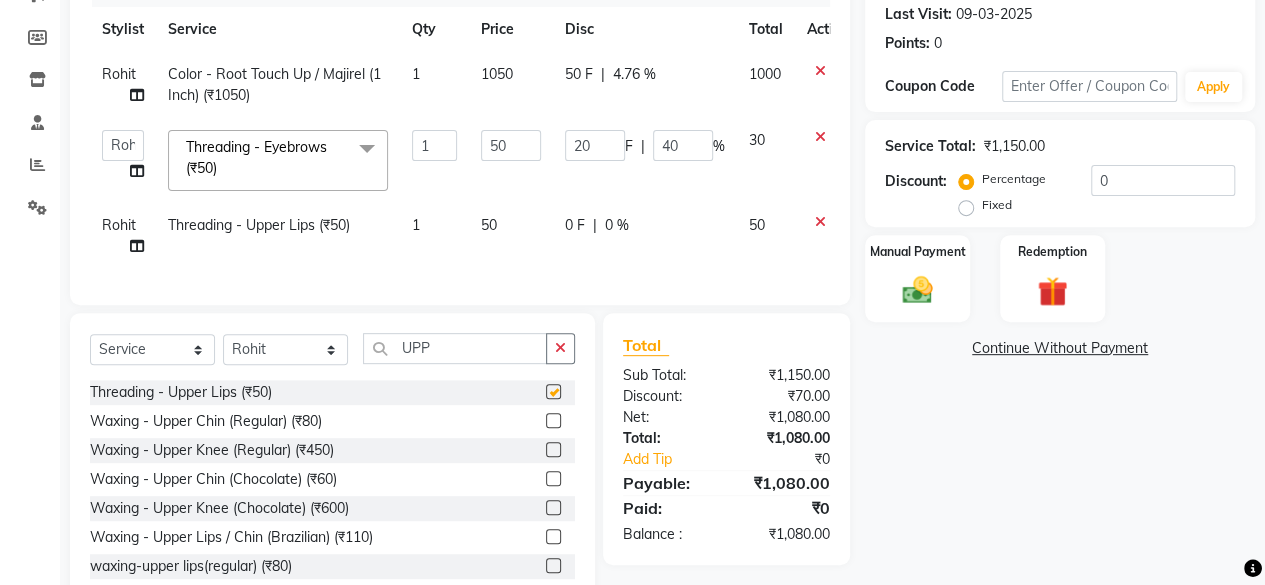 checkbox on "false" 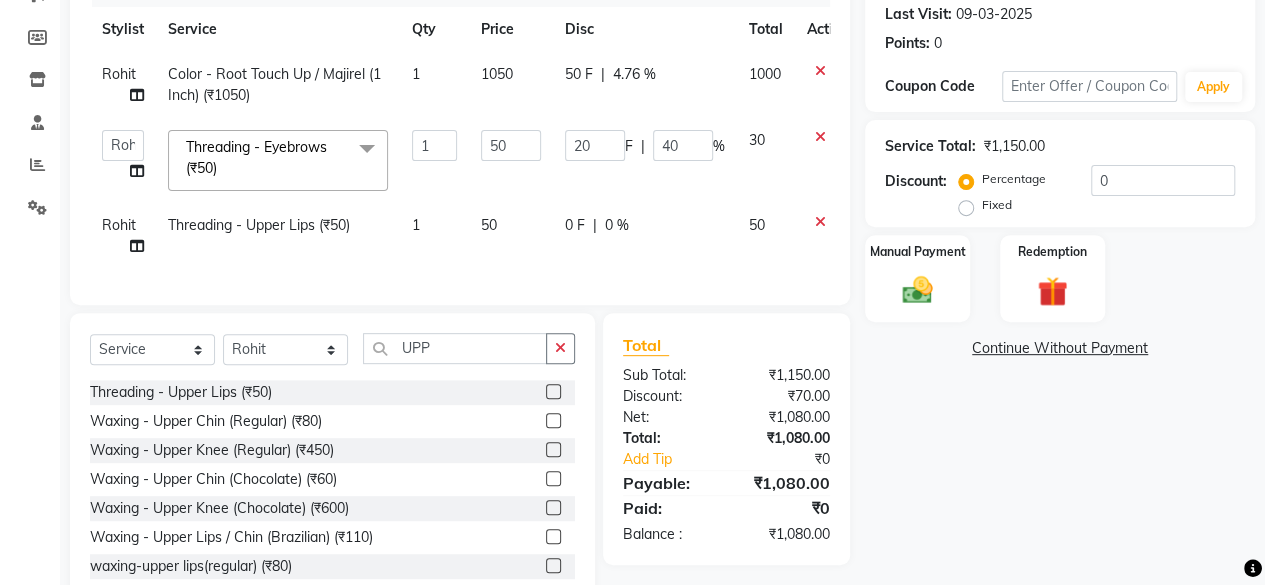 click on "0 F | 0 %" 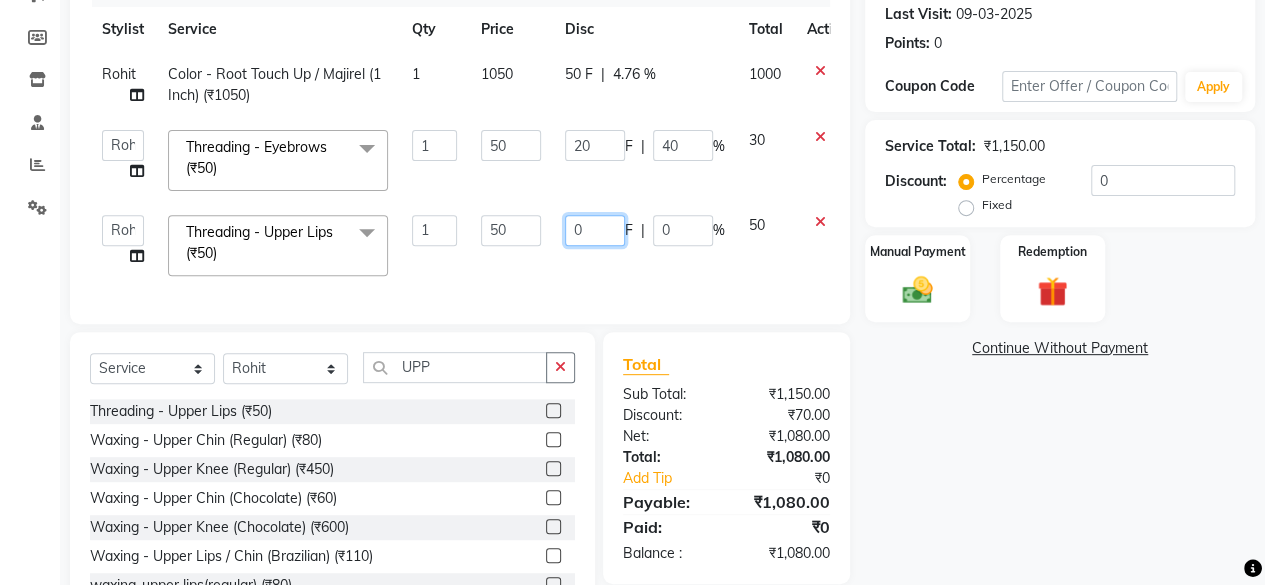 click on "0" 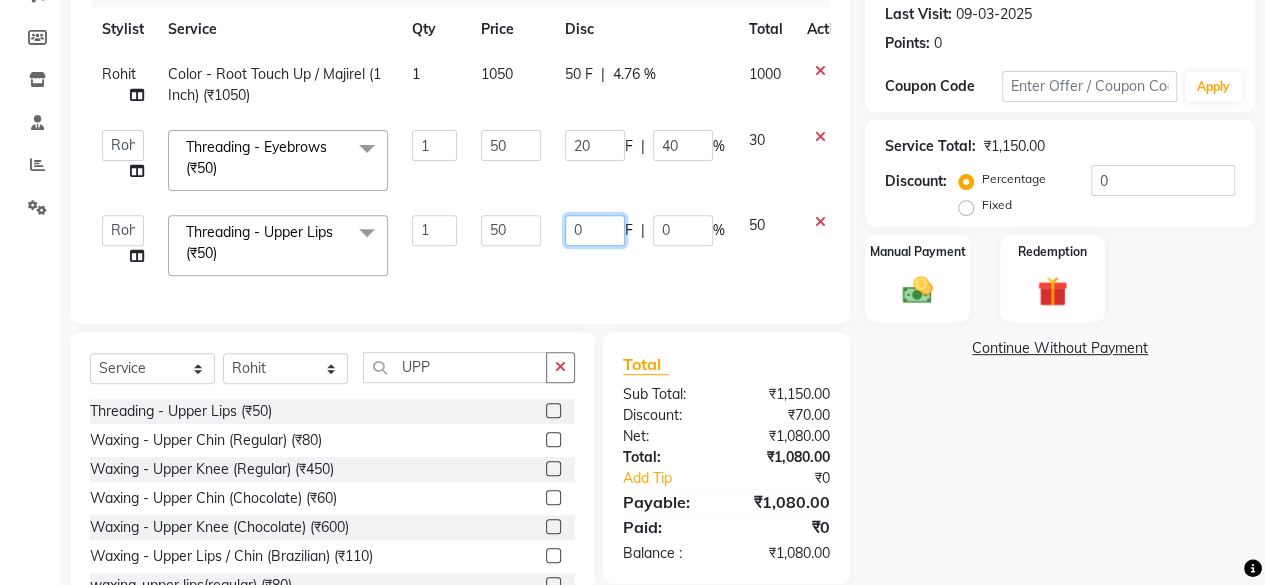 type on "30" 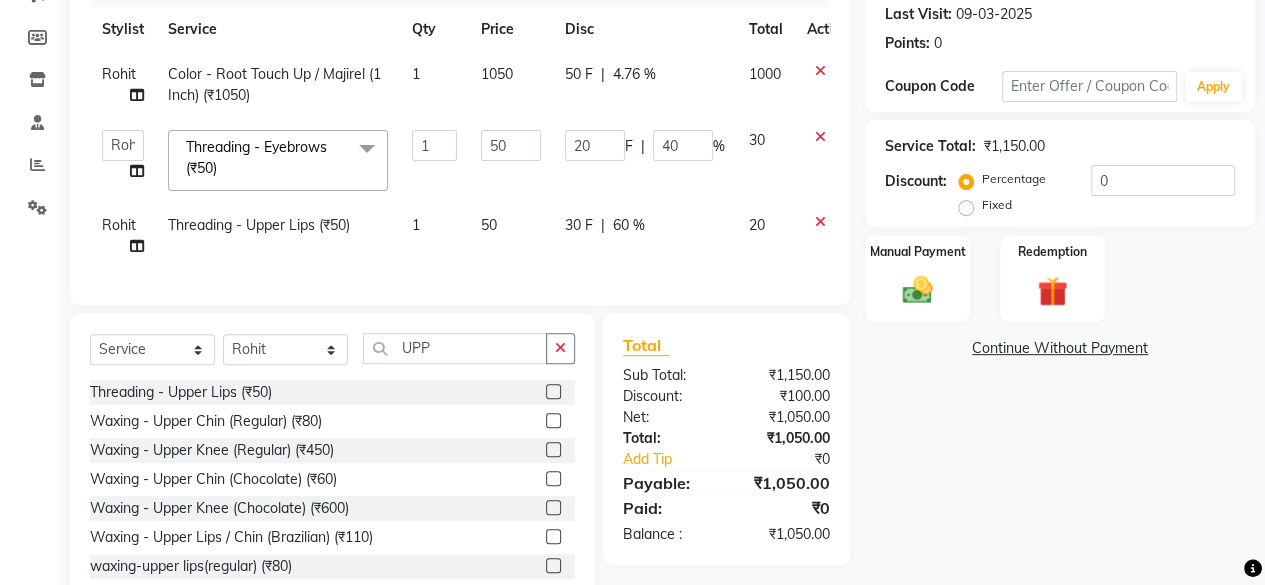 click on "Name: [FIRST] [LAST] Membership:  No Active Membership  Total Visits:  1 Card on file:  0 Last Visit:   09-03-2025 Points:   0  Coupon Code Apply Service Total:  ₹1,150.00  Discount:  Percentage   Fixed  0 Manual Payment Redemption  Continue Without Payment" 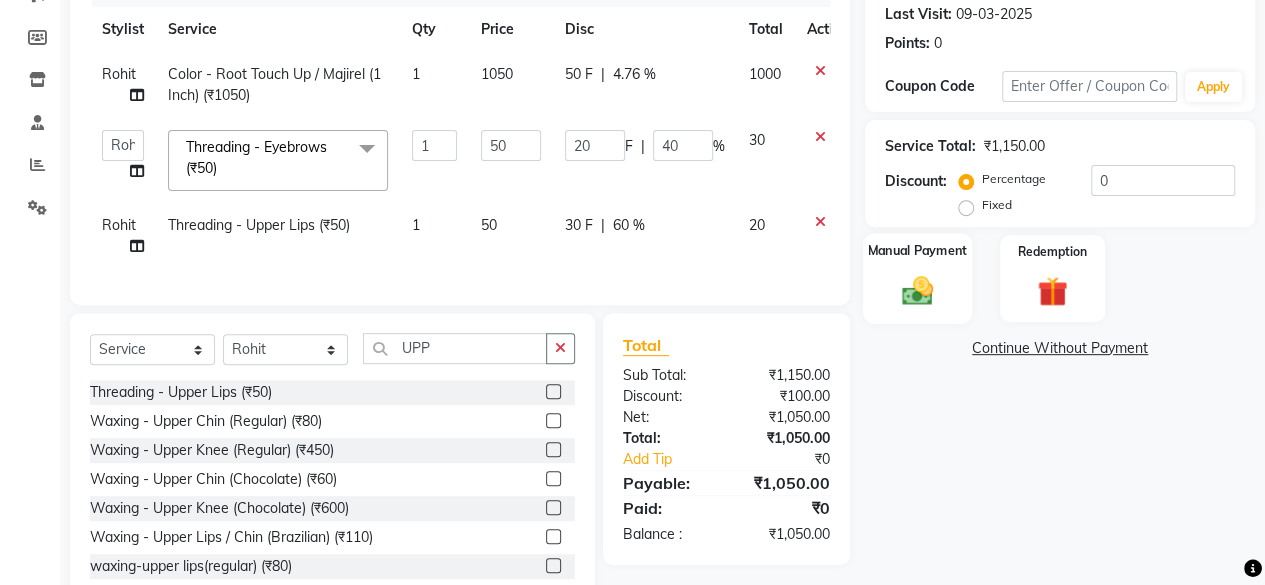click 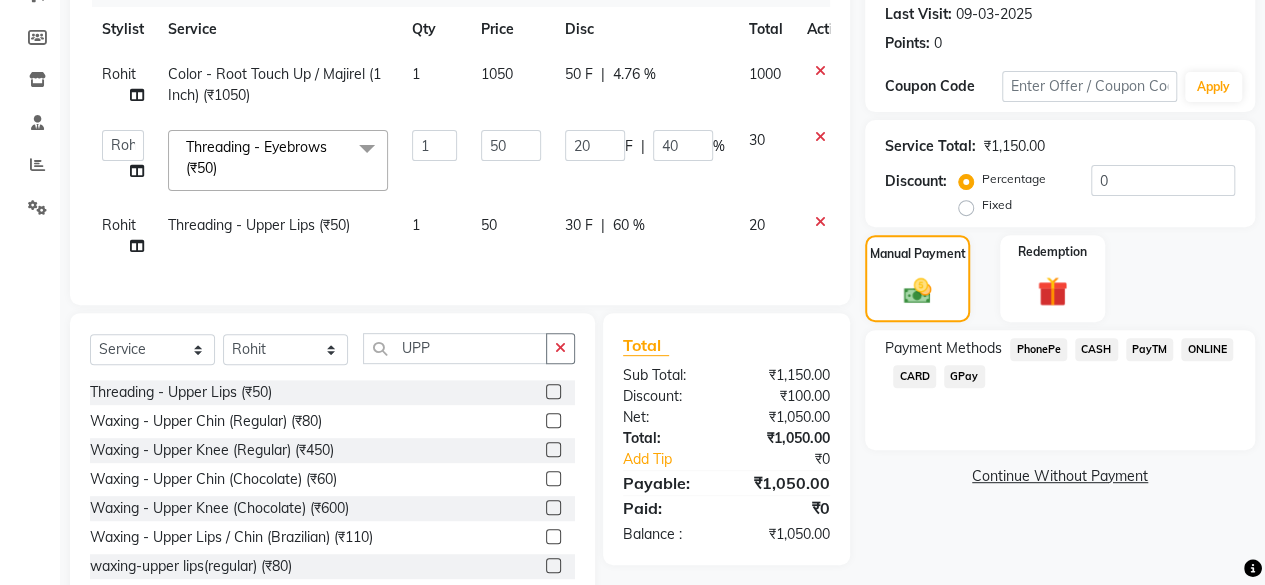 click on "CASH" 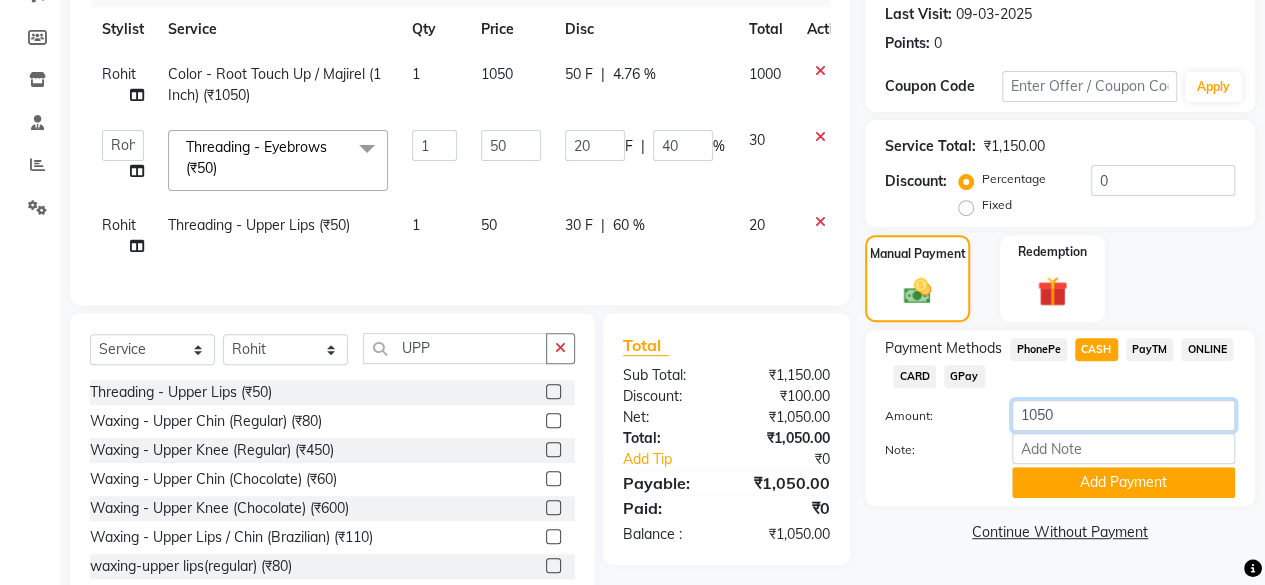 click on "1050" 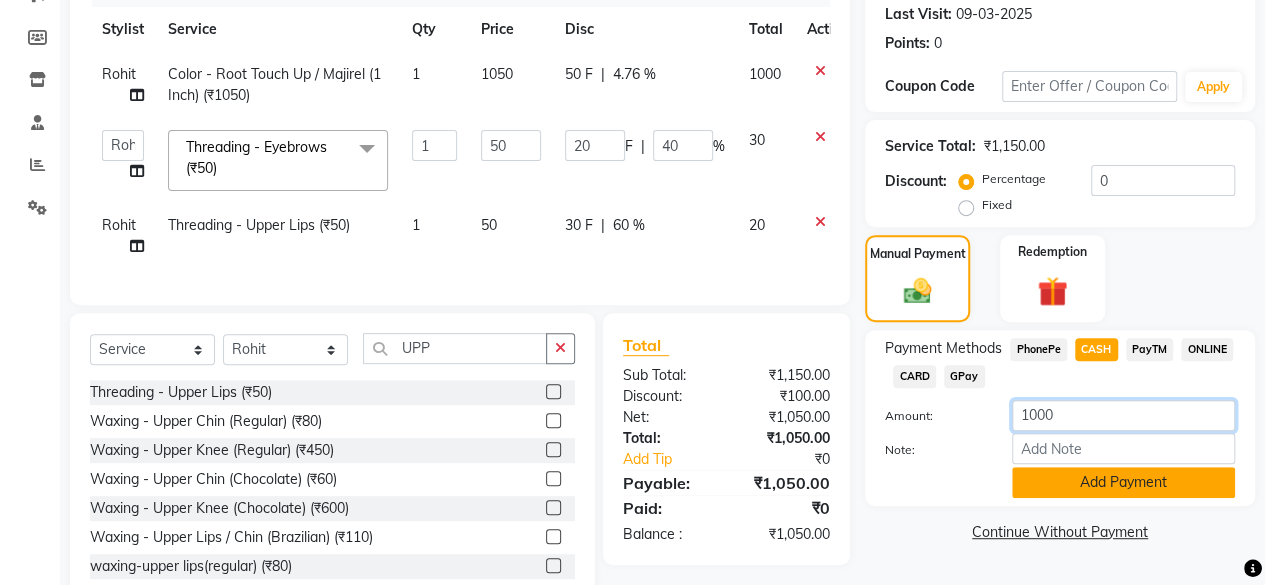 type on "1000" 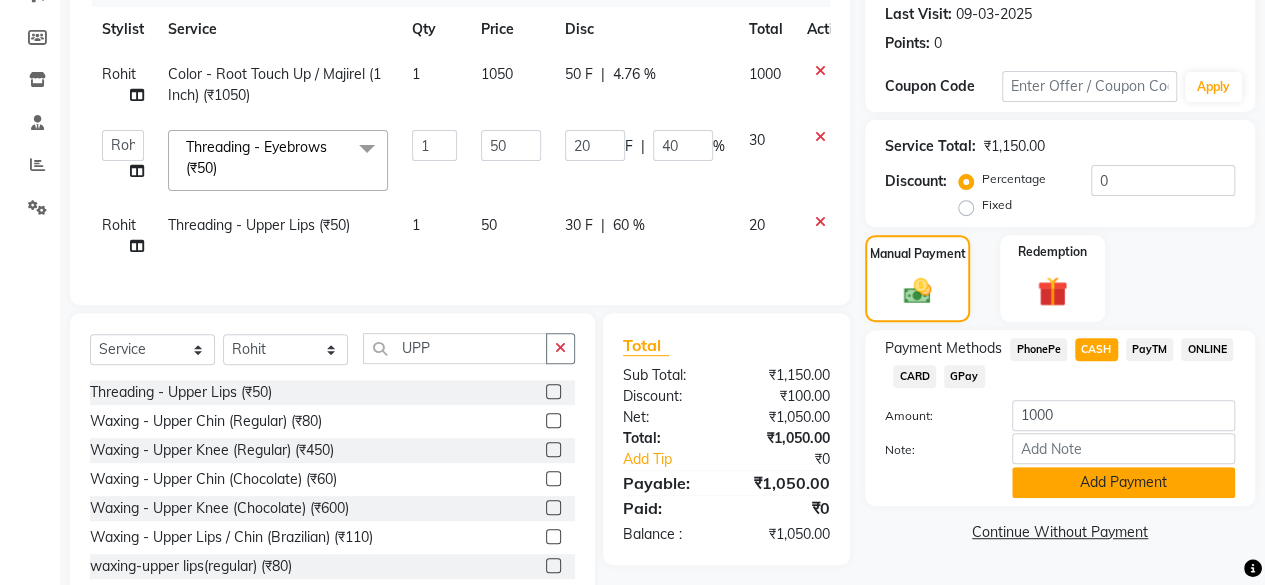 click on "Add Payment" 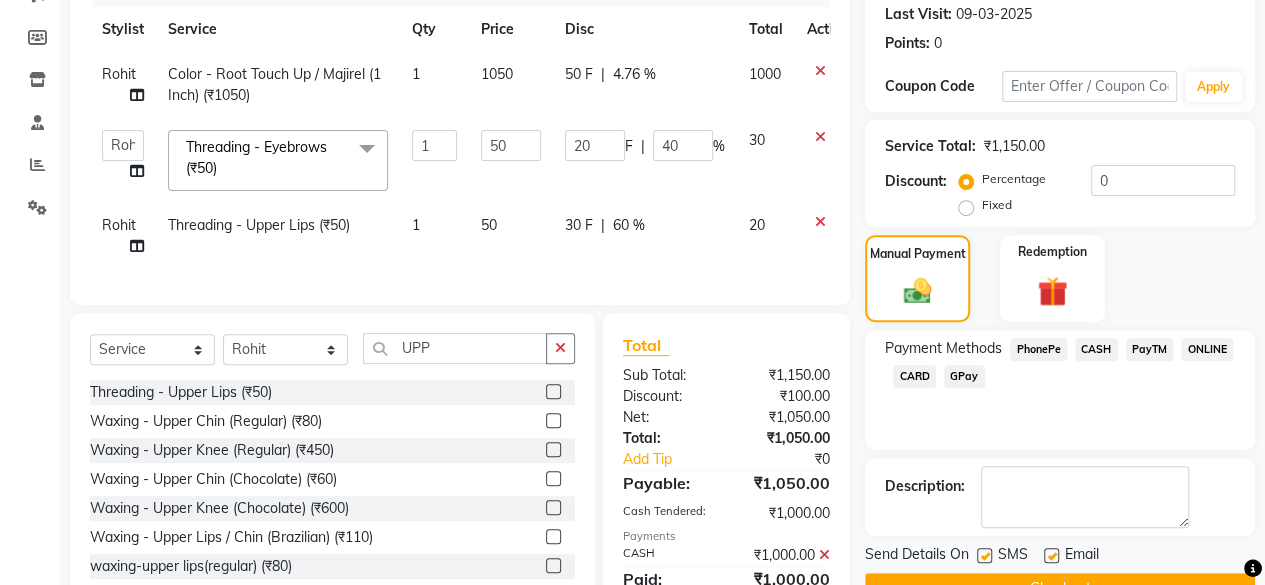 click on "Payment Methods  PhonePe   CASH   PayTM   ONLINE   CARD   GPay" 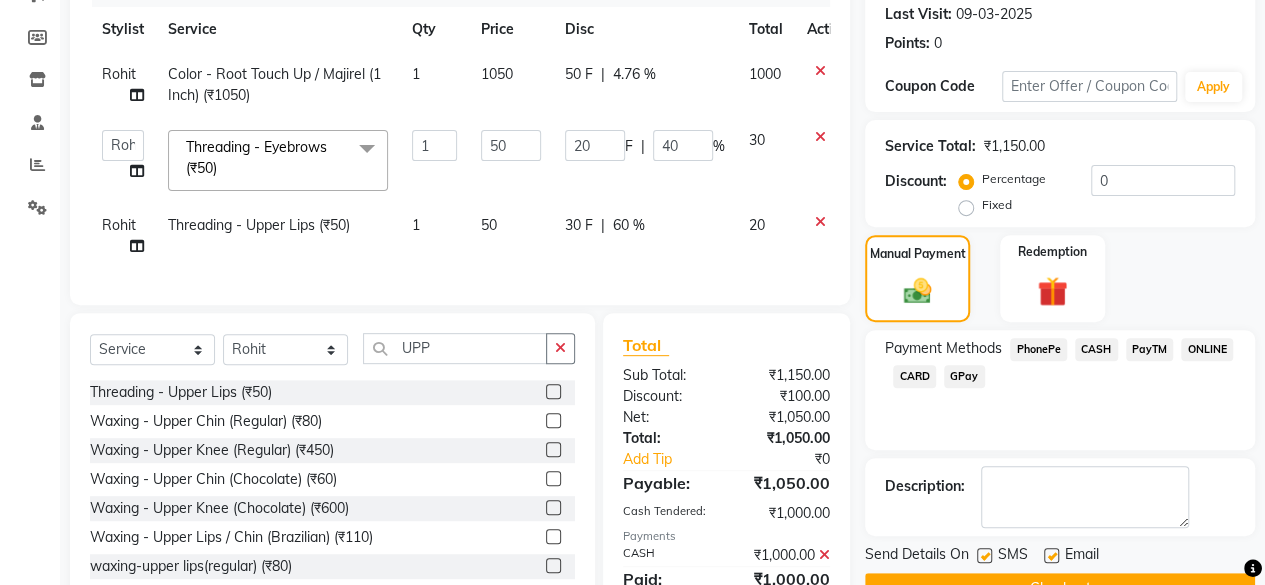 click on "PayTM" 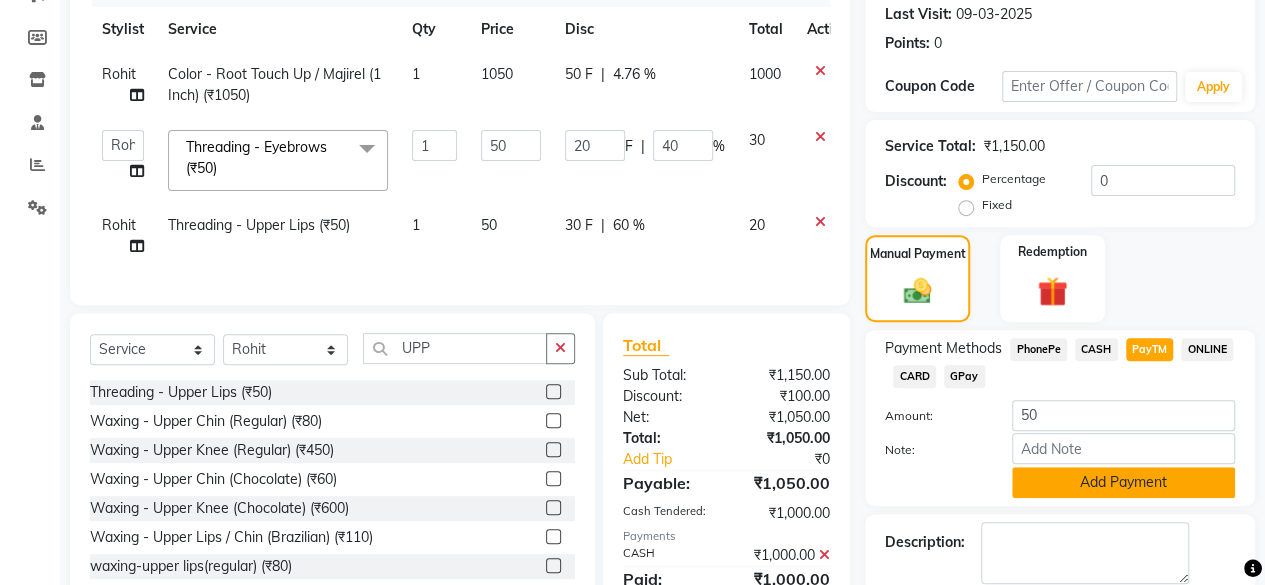 click on "Add Payment" 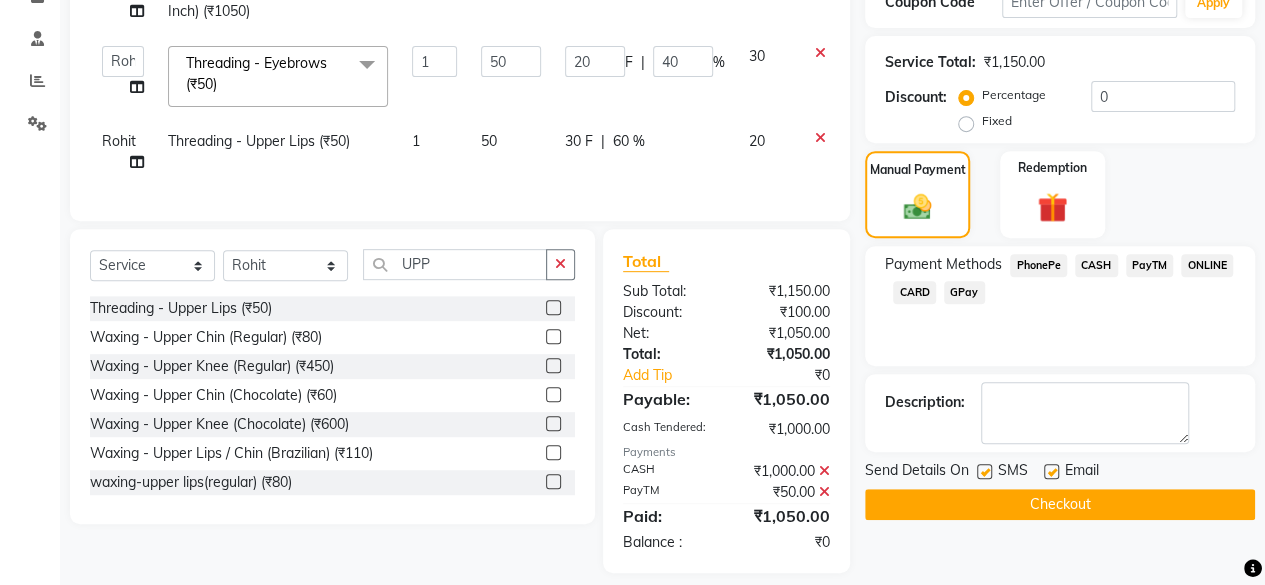 scroll, scrollTop: 392, scrollLeft: 0, axis: vertical 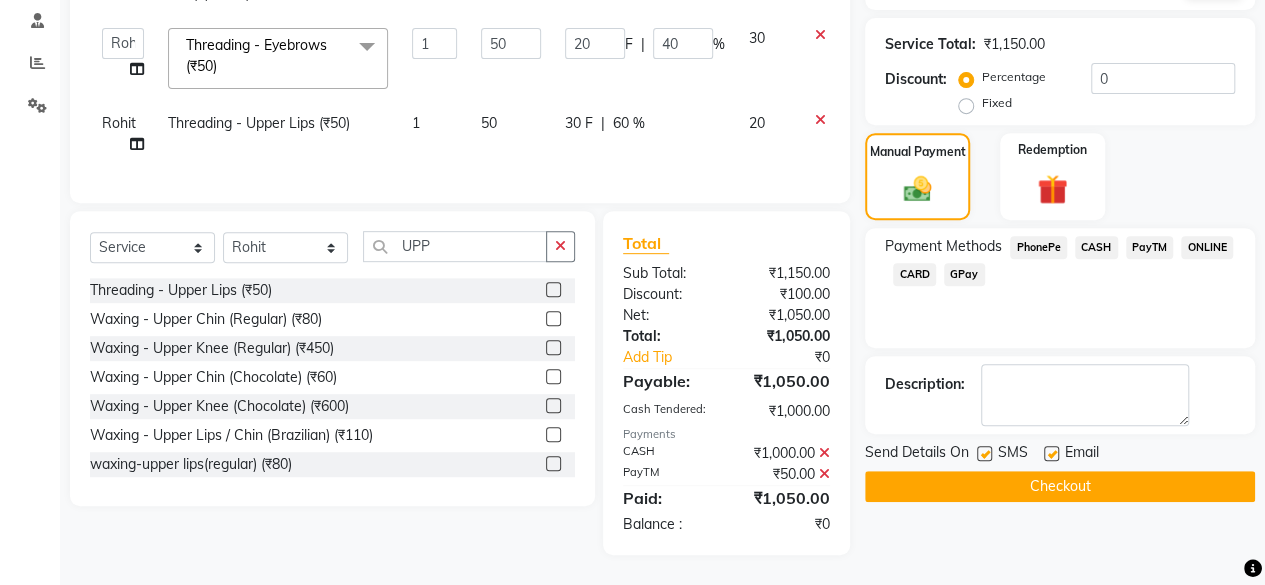 click on "Checkout" 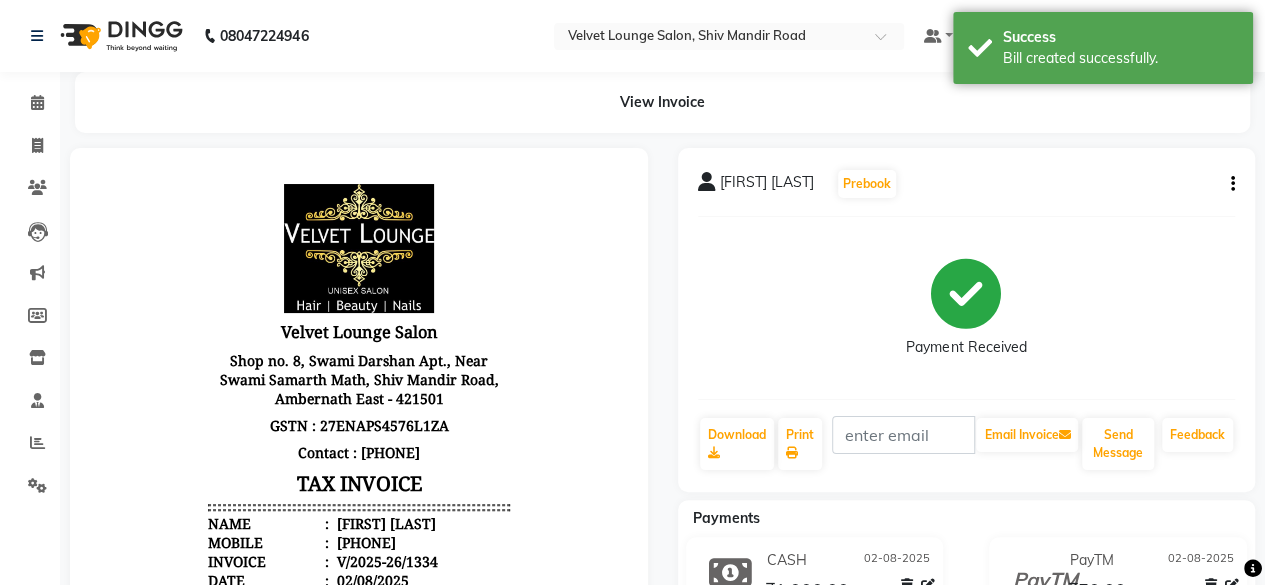 scroll, scrollTop: 0, scrollLeft: 0, axis: both 